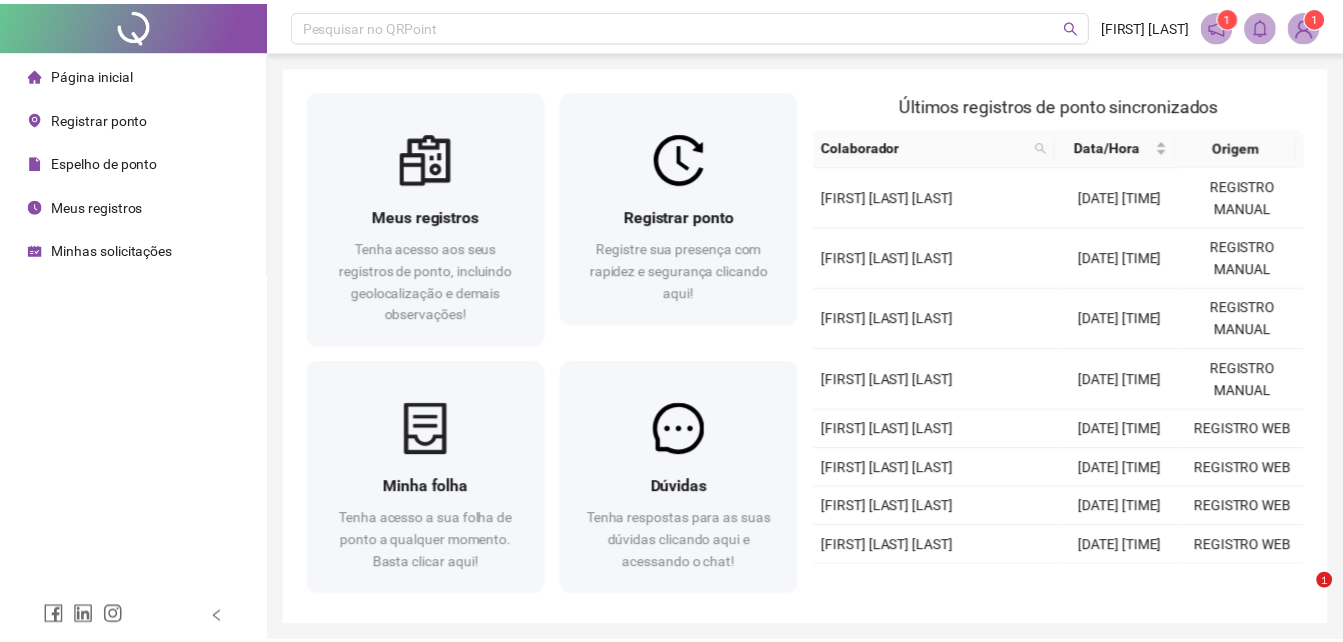 scroll, scrollTop: 0, scrollLeft: 0, axis: both 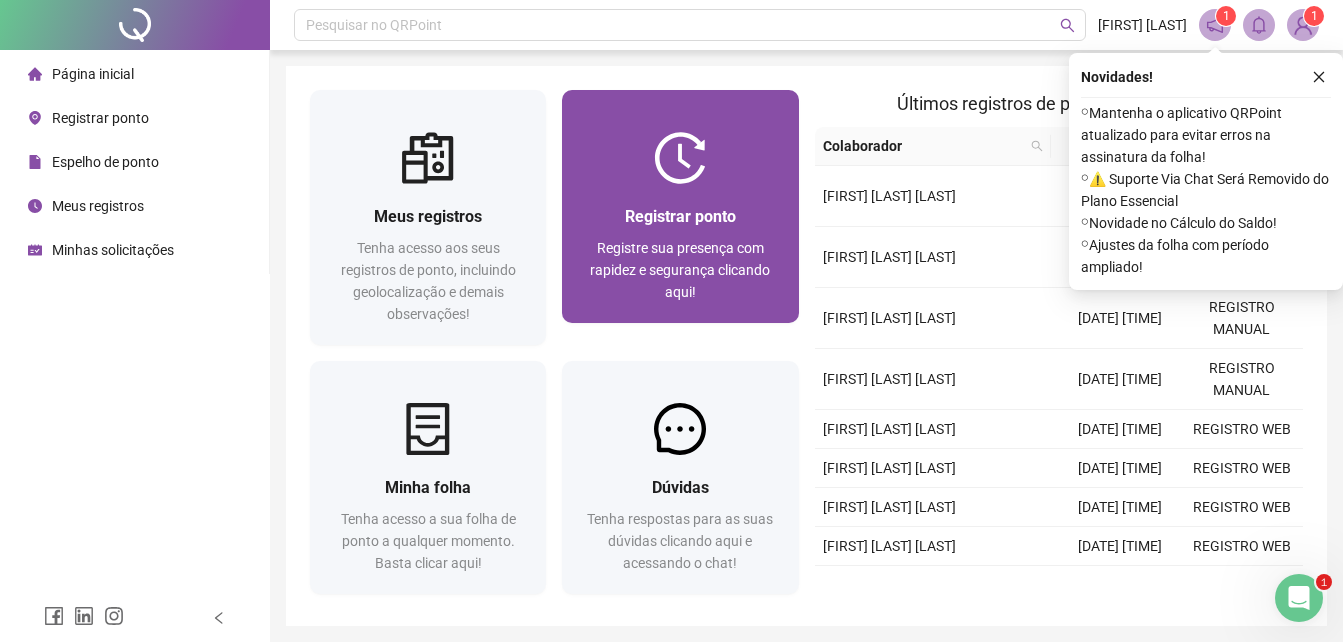 click on "Registrar ponto Registre sua presença com rapidez e segurança clicando aqui!" at bounding box center [680, 253] 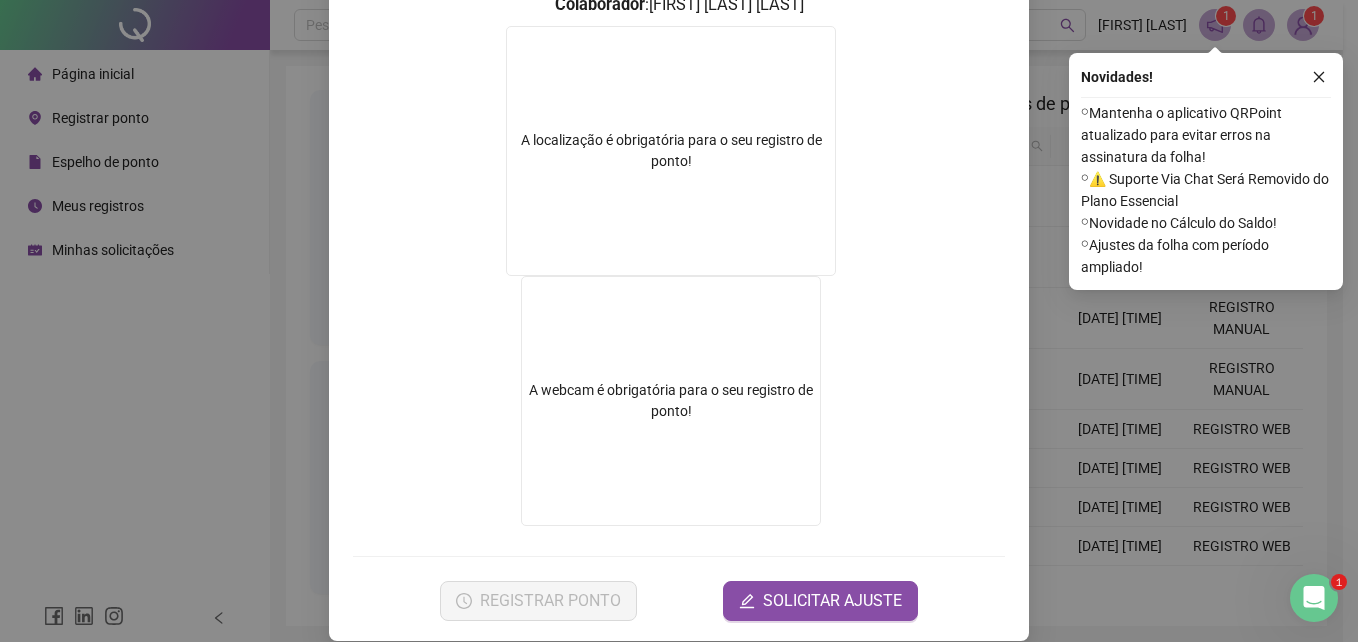 scroll, scrollTop: 0, scrollLeft: 0, axis: both 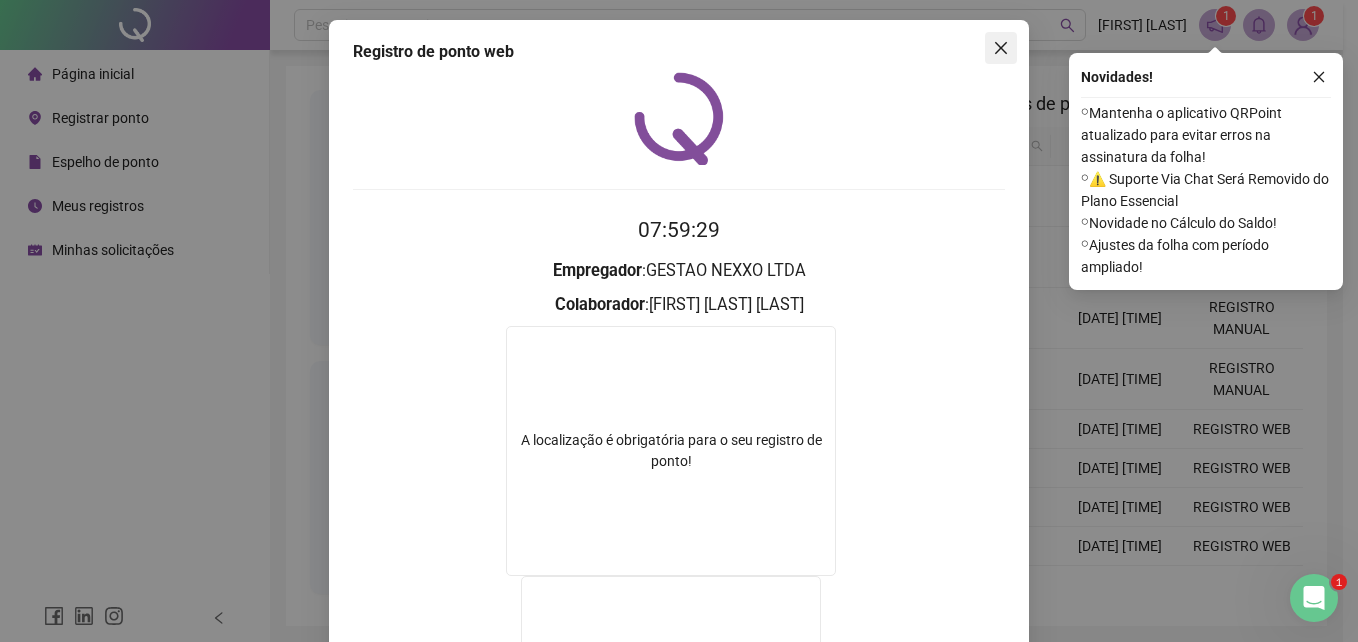 click 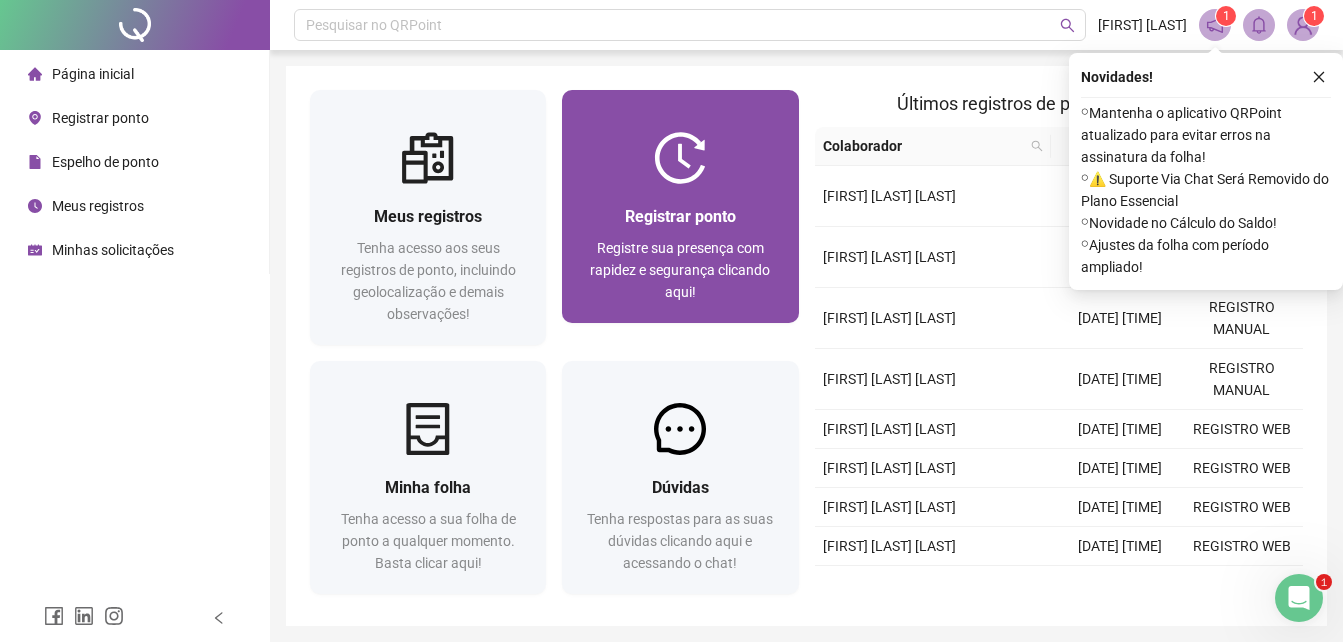 click on "Registrar ponto Registre sua presença com rapidez e segurança clicando aqui!" at bounding box center [680, 253] 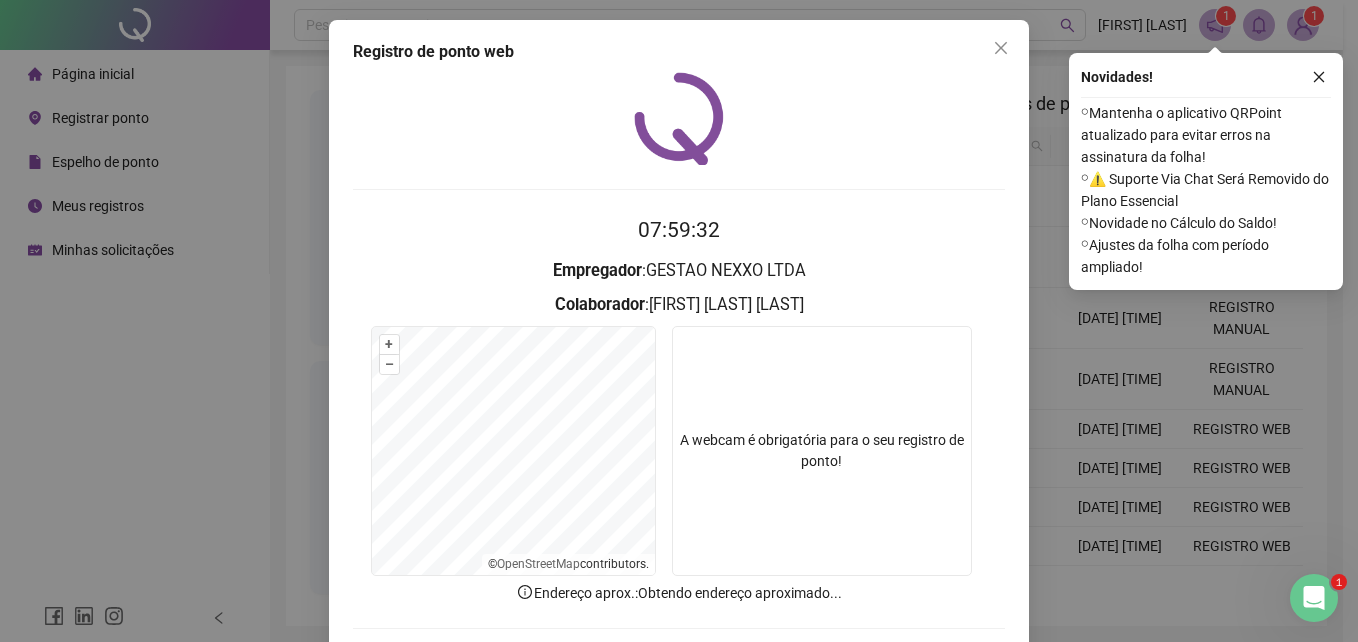 scroll, scrollTop: 95, scrollLeft: 0, axis: vertical 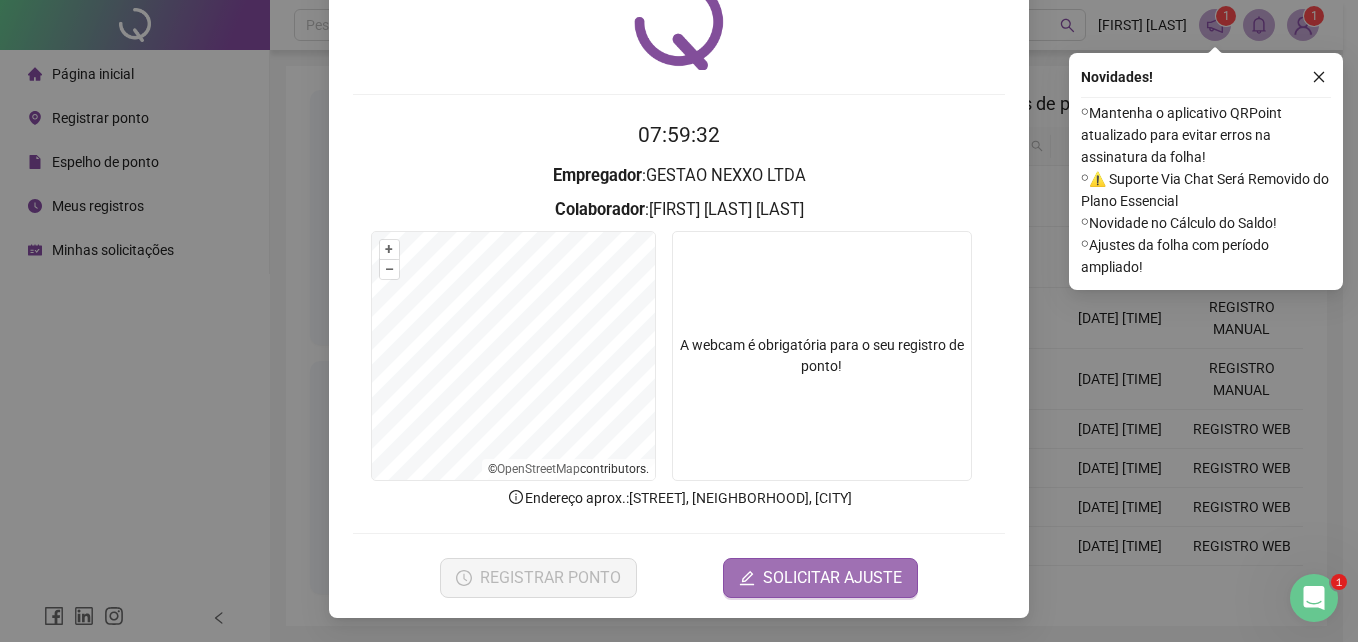 click on "SOLICITAR AJUSTE" at bounding box center (832, 578) 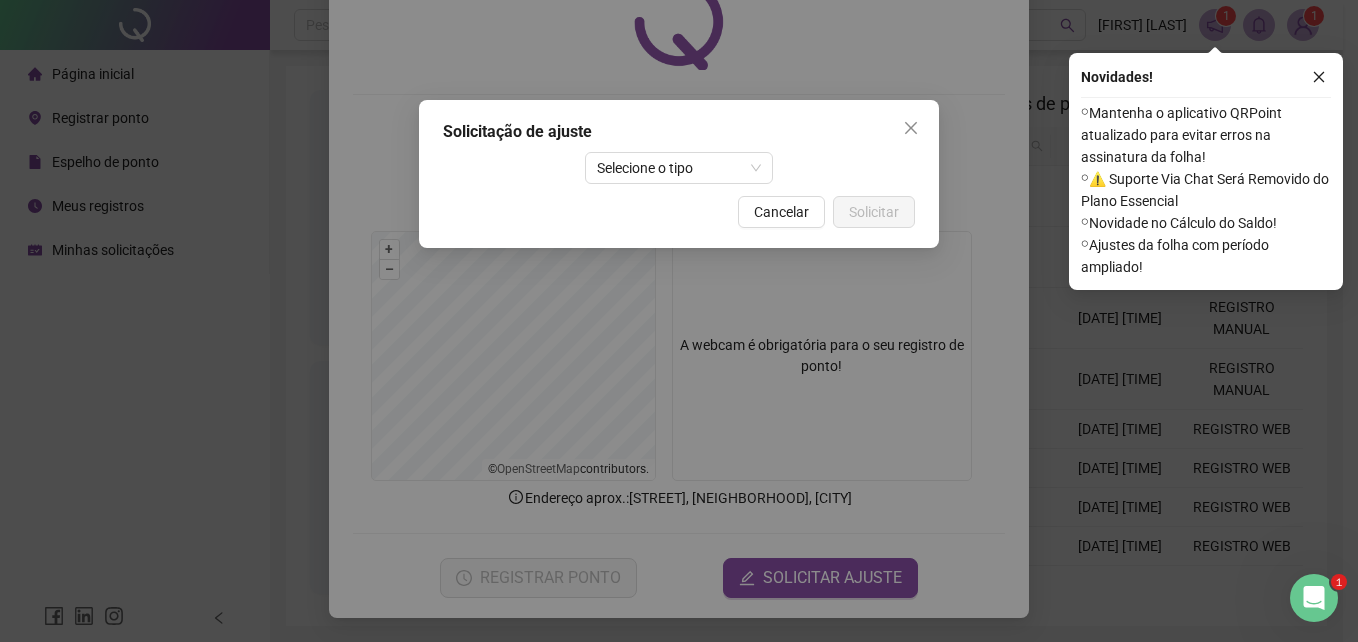 click on "Solicitação de ajuste" at bounding box center [679, 132] 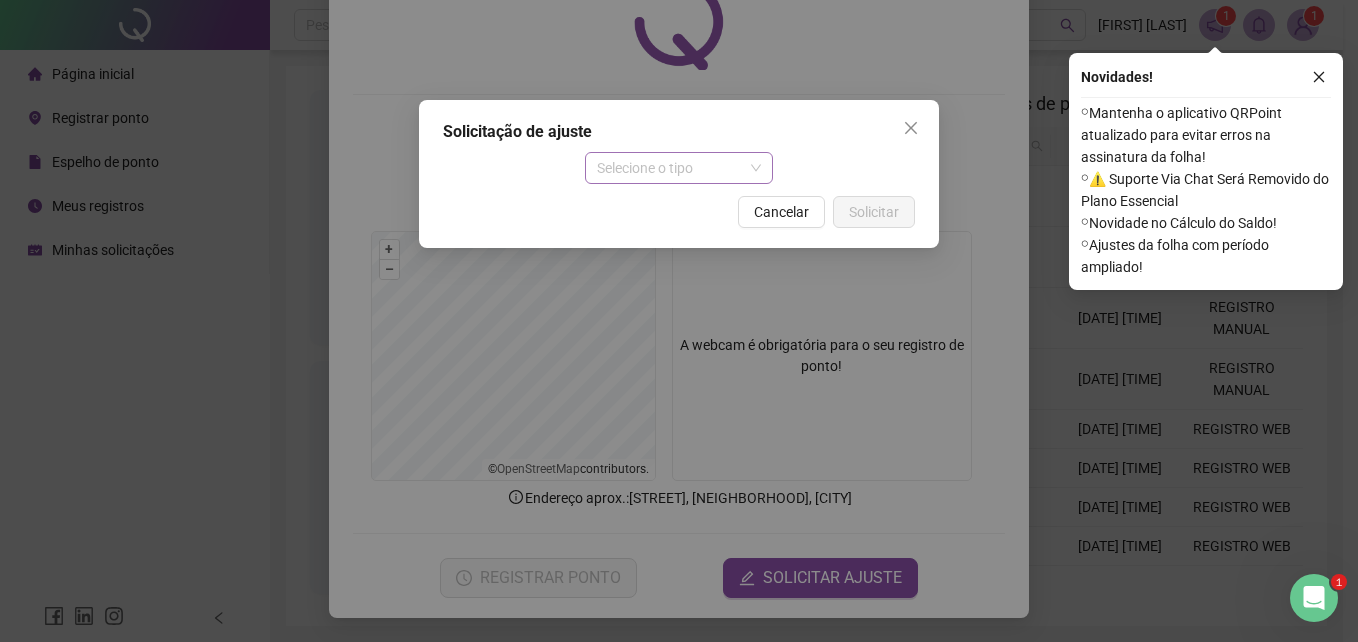click on "Selecione o tipo" at bounding box center (679, 168) 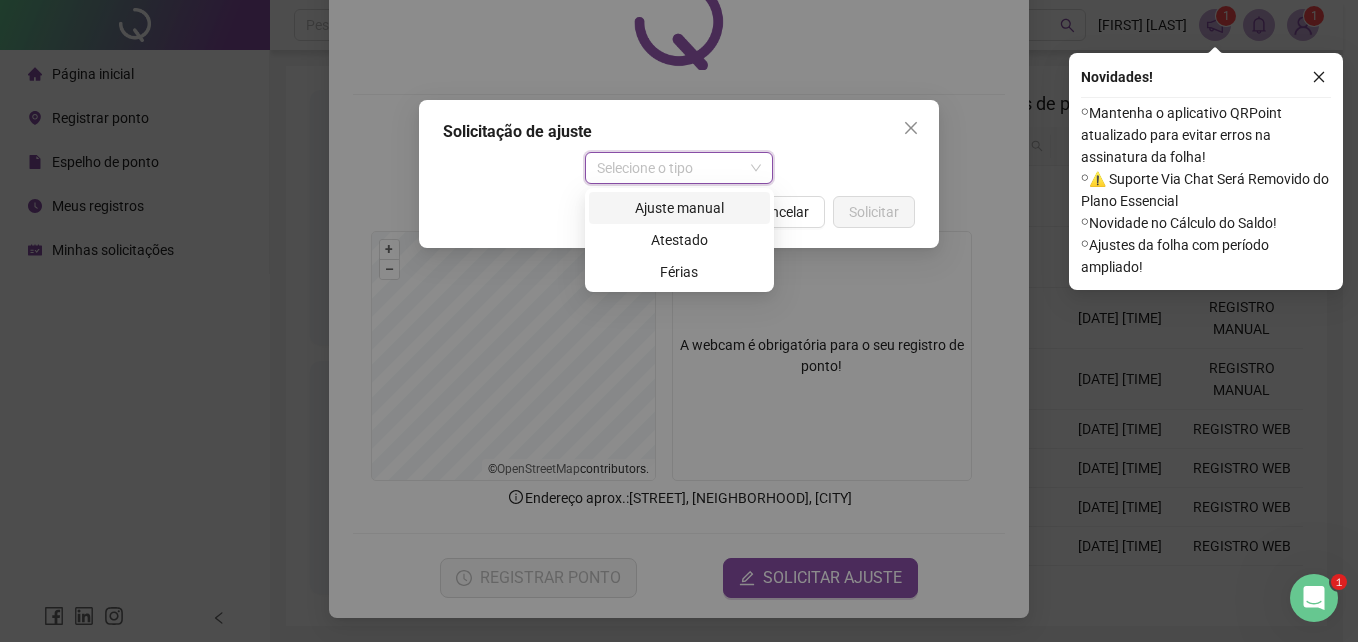 click on "Ajuste manual" at bounding box center [679, 208] 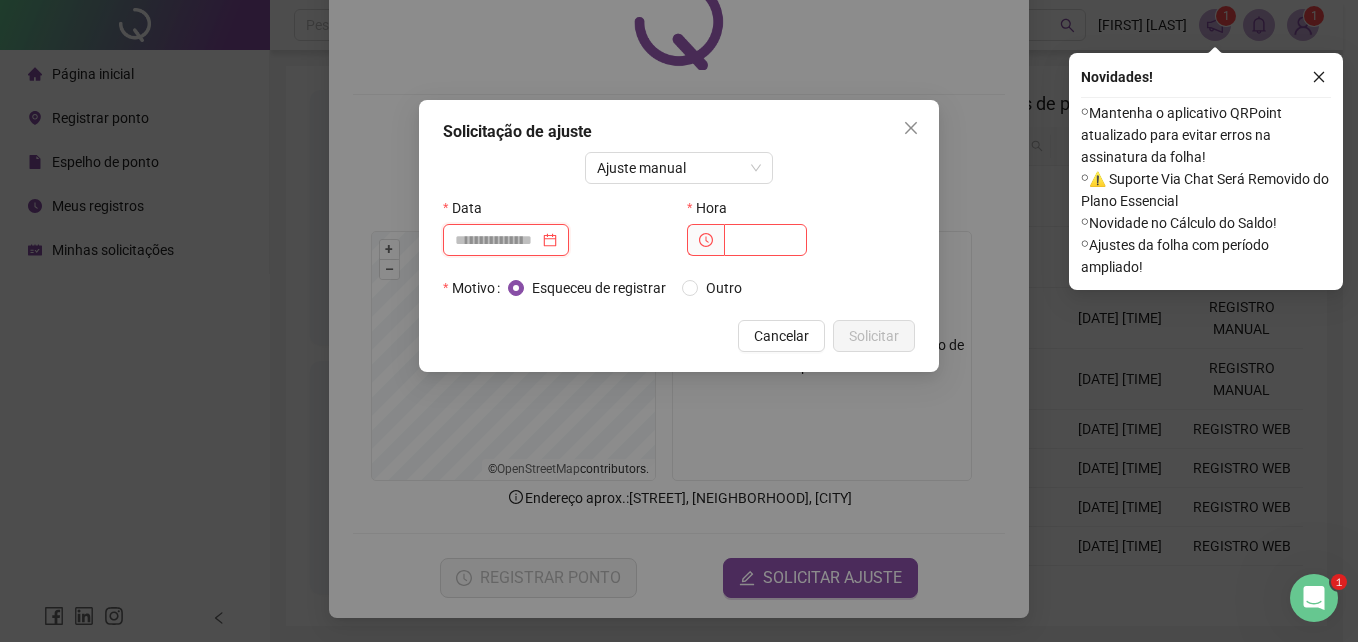 click at bounding box center [497, 240] 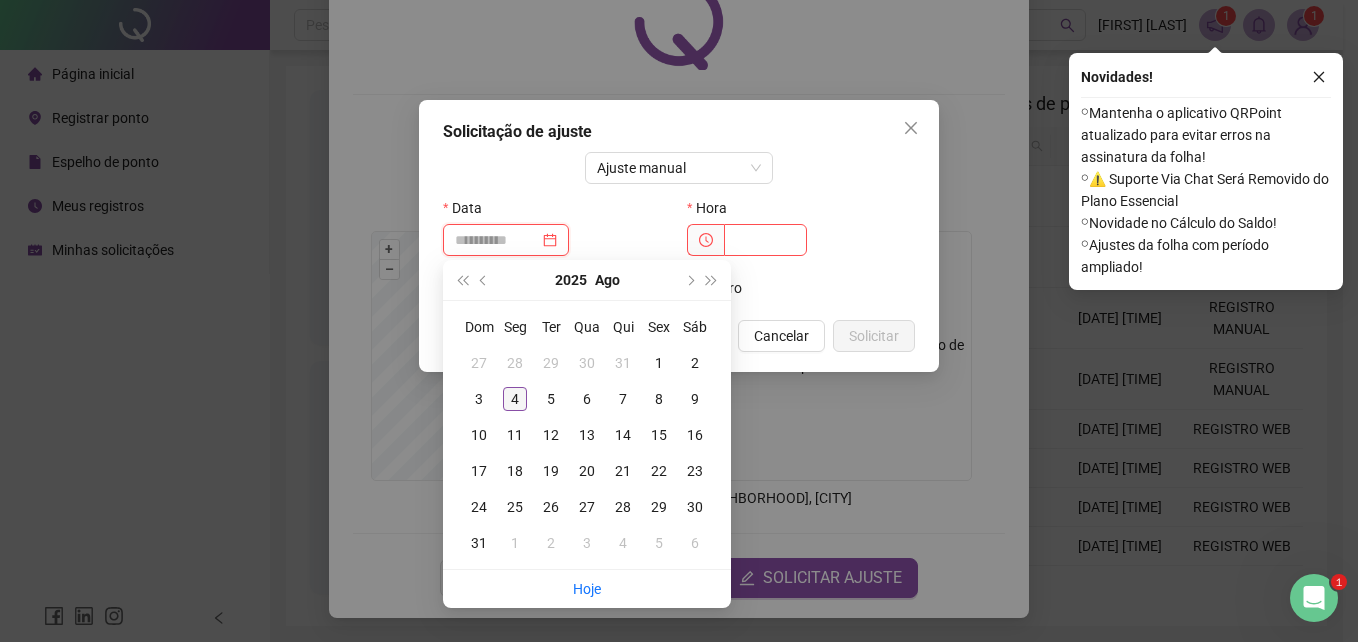 type on "**********" 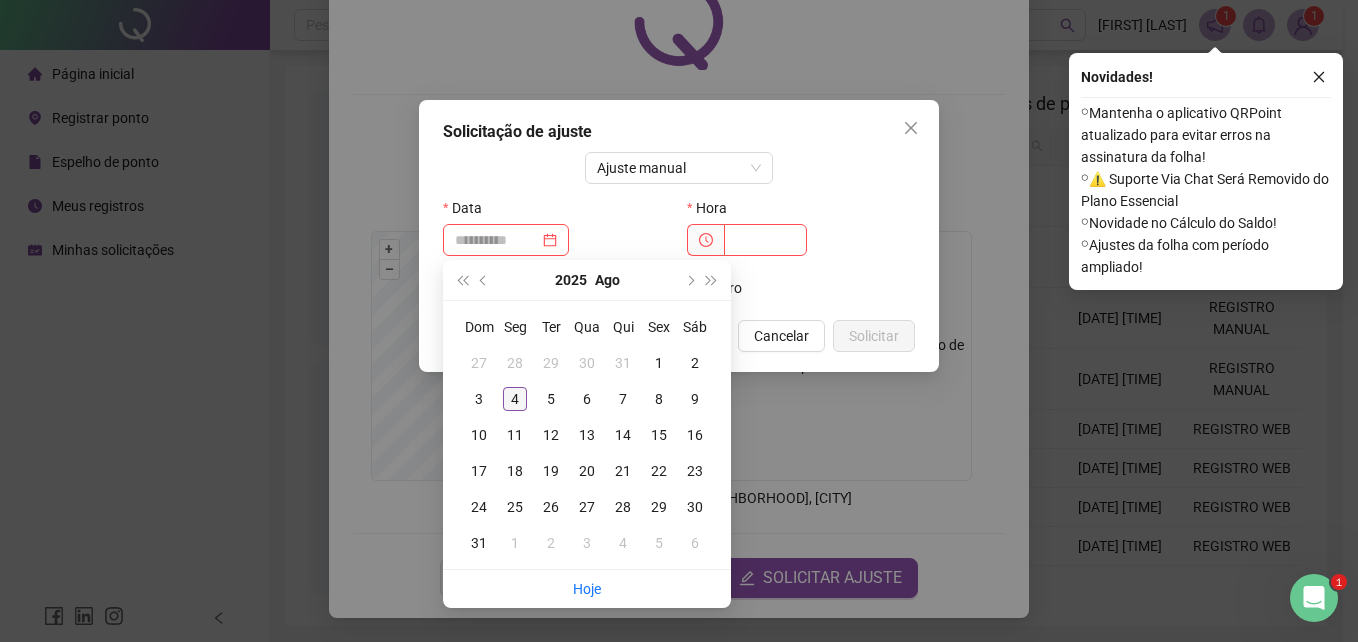 click on "4" at bounding box center (515, 399) 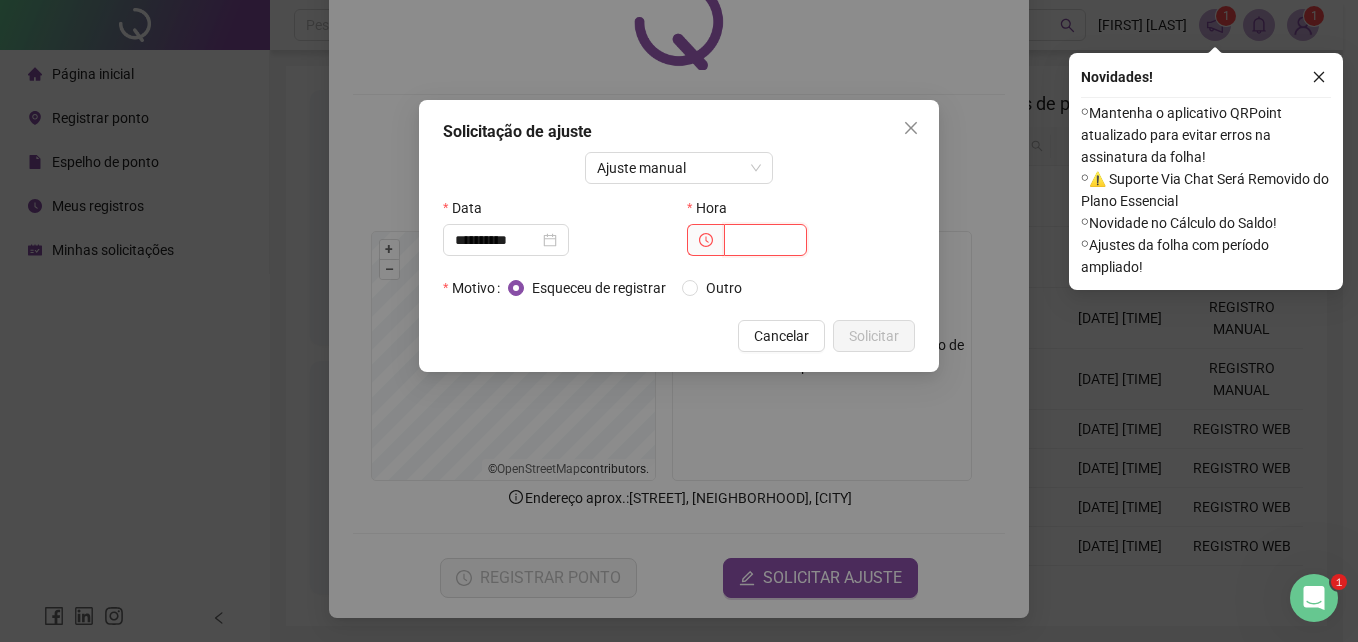 click at bounding box center [765, 240] 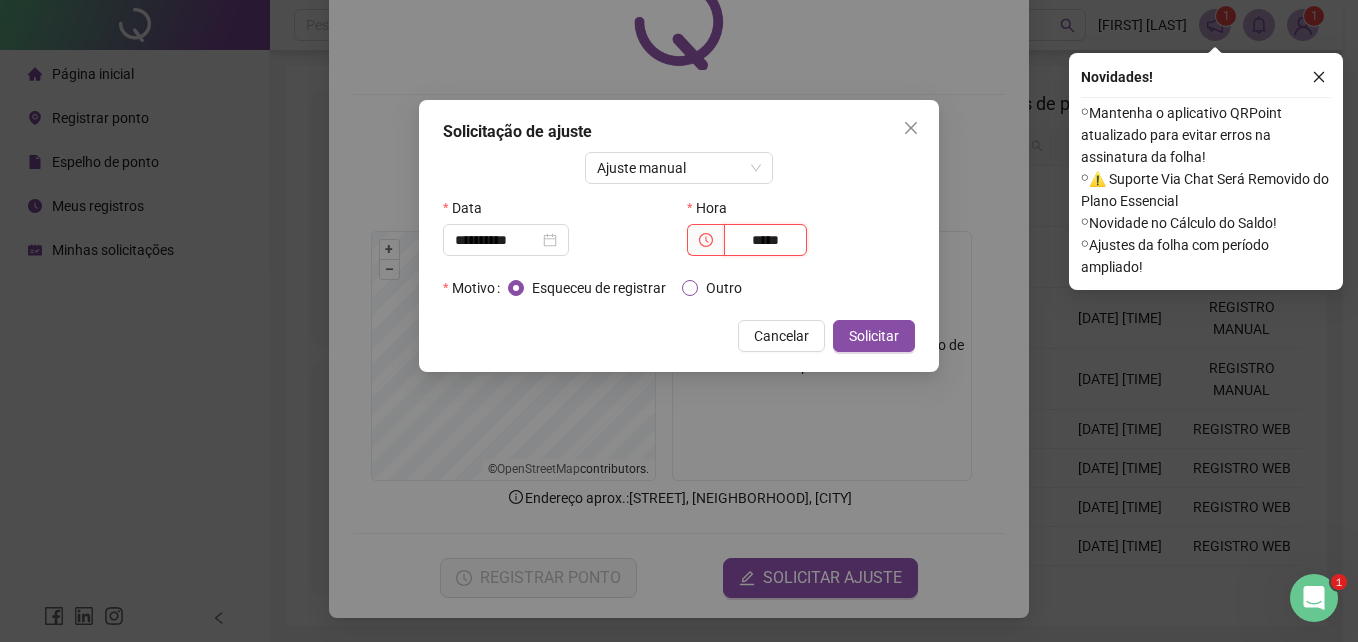 type on "*****" 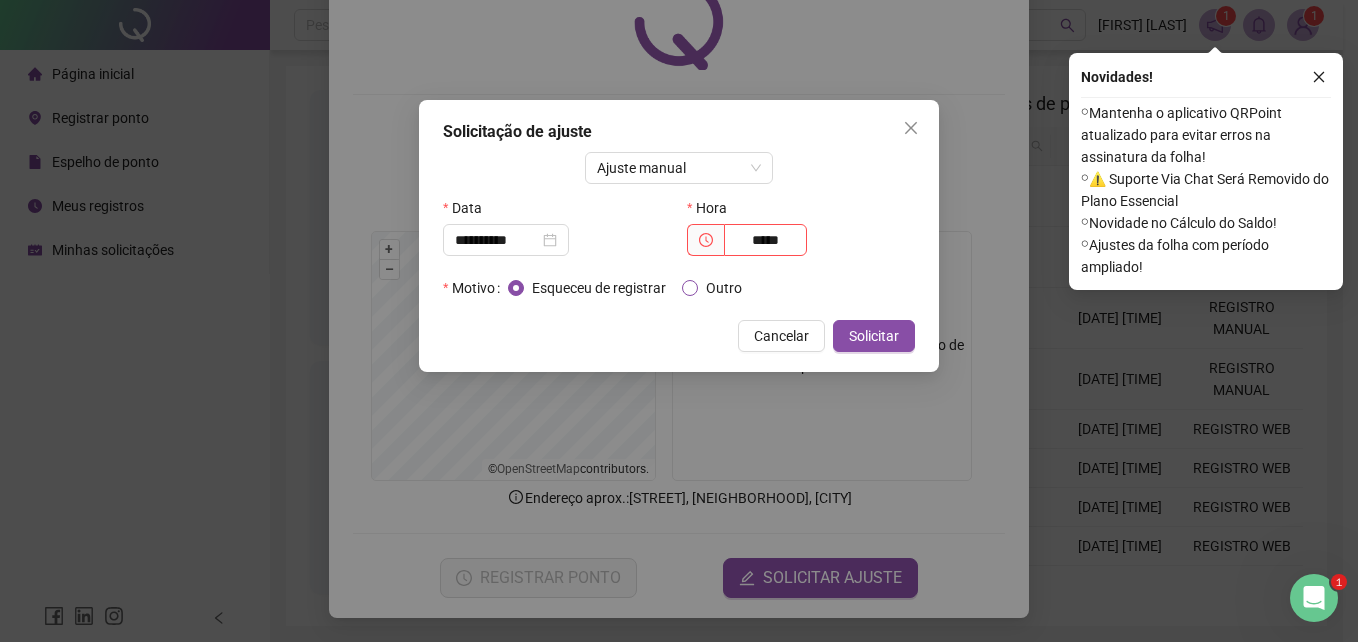 click on "Outro" at bounding box center [724, 288] 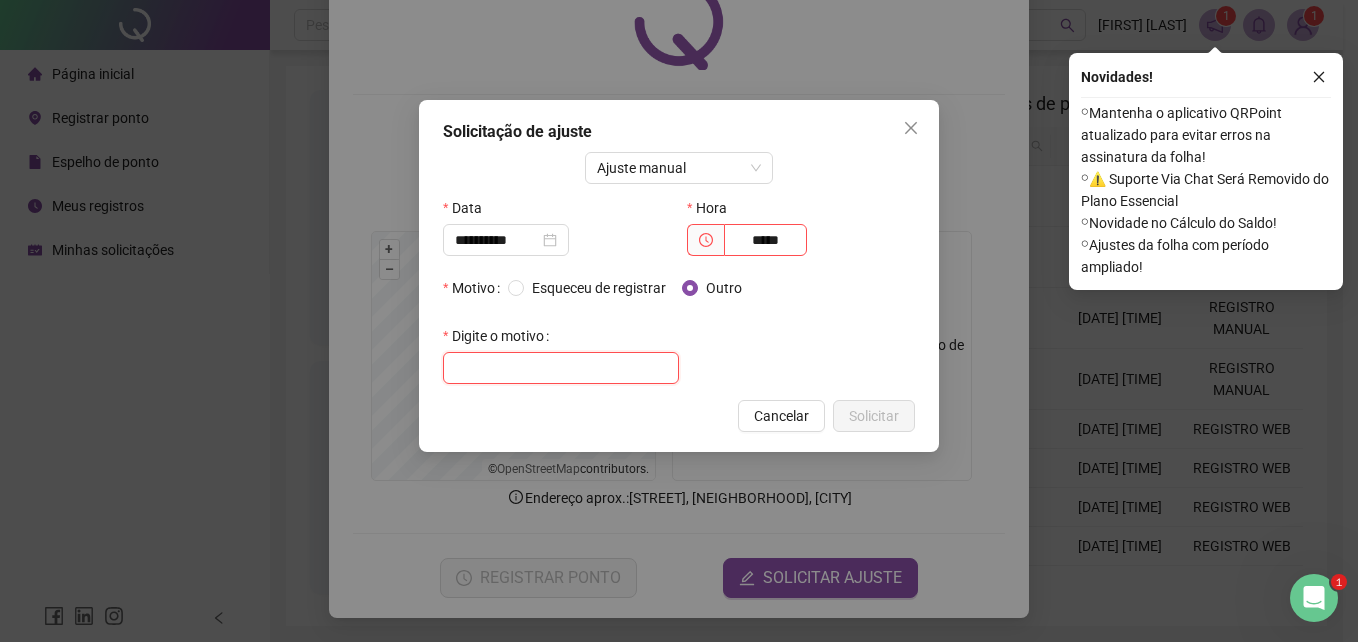 click at bounding box center [561, 368] 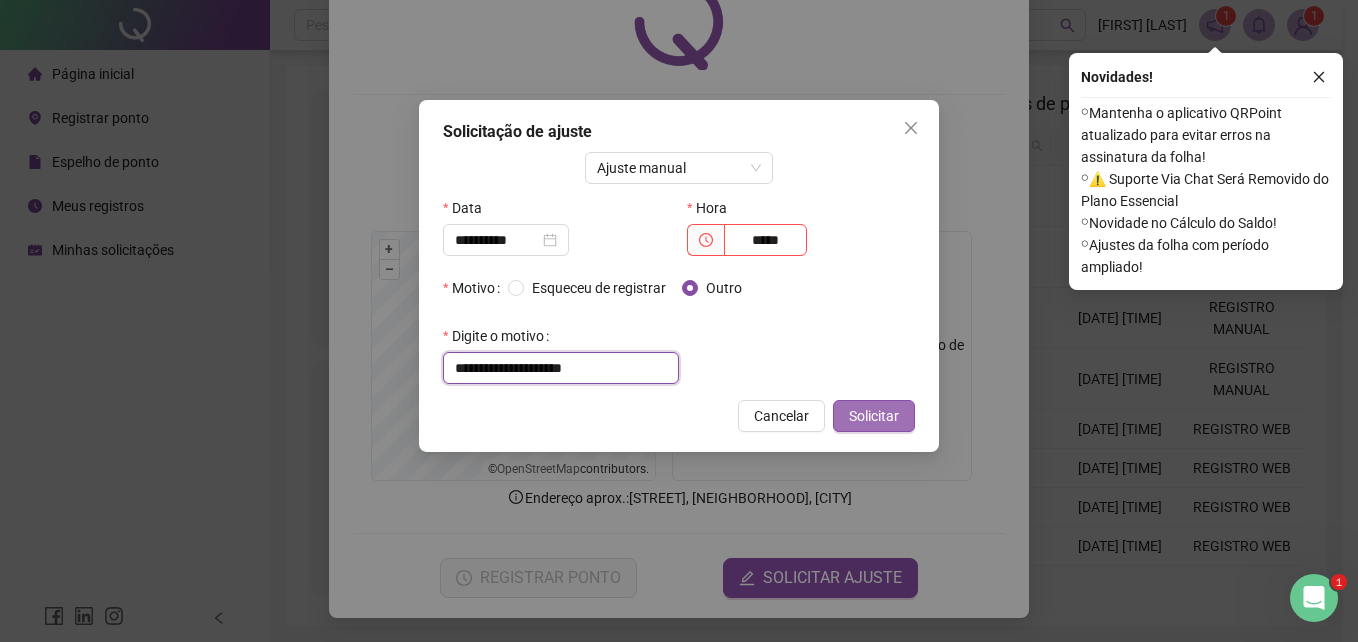 type on "**********" 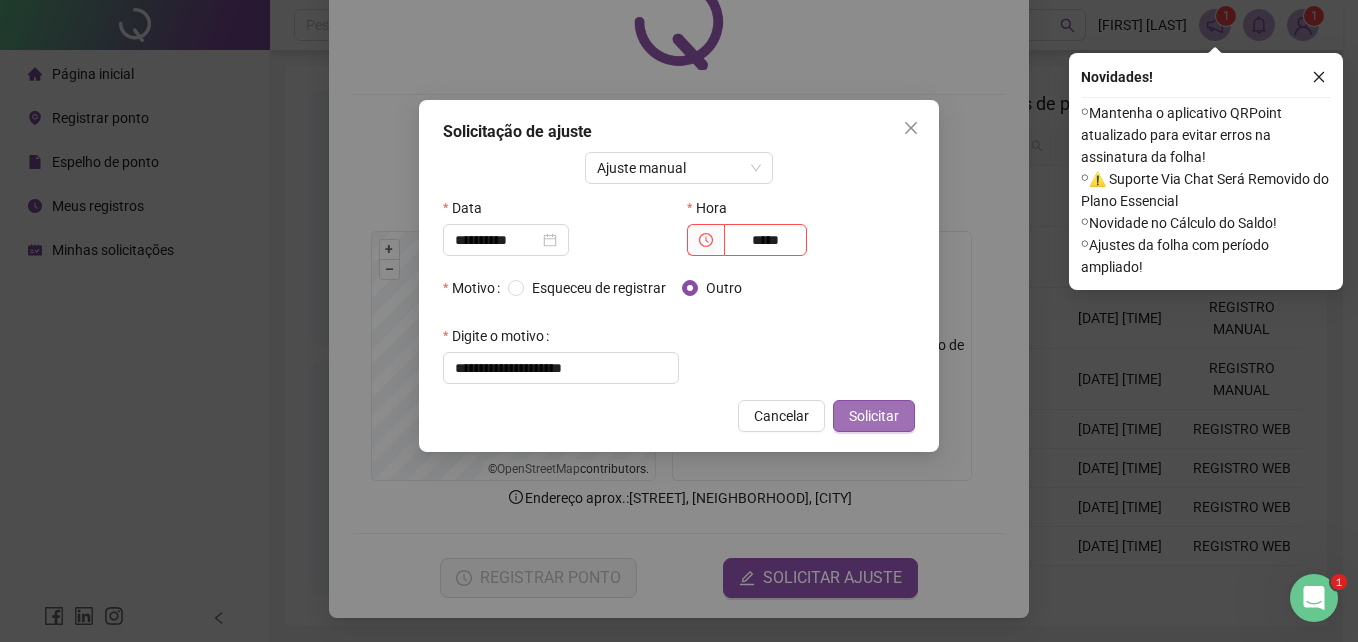 click on "Solicitar" at bounding box center [874, 416] 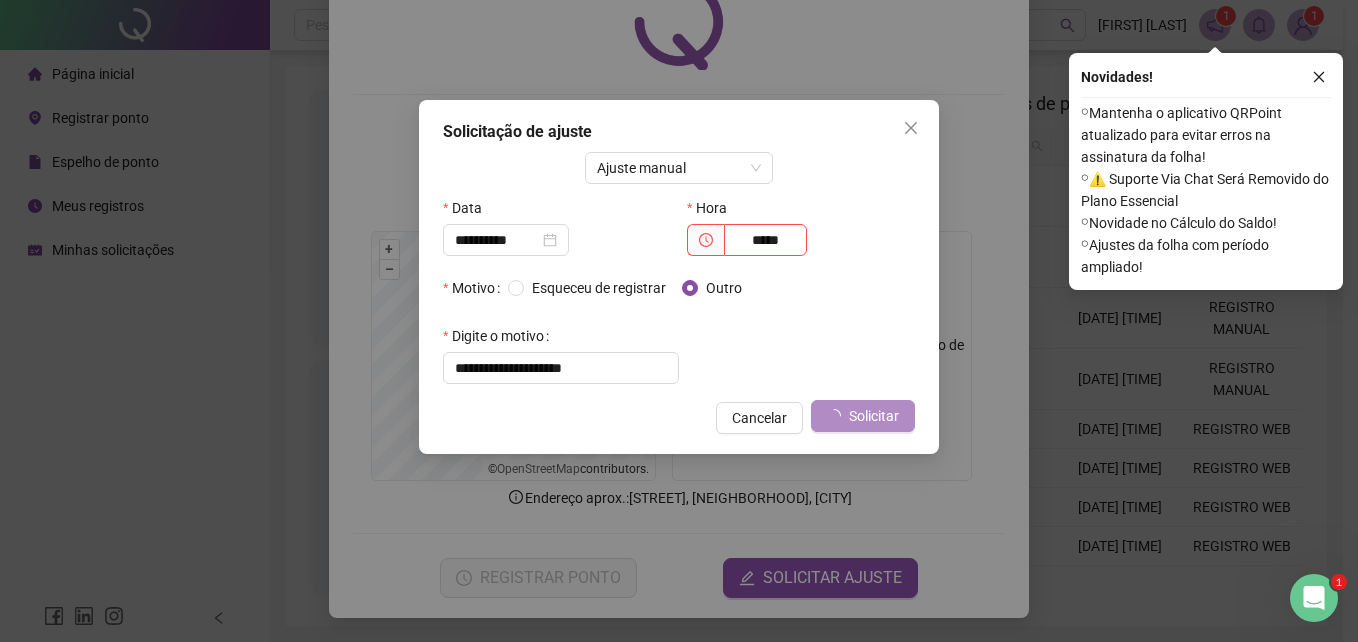 click 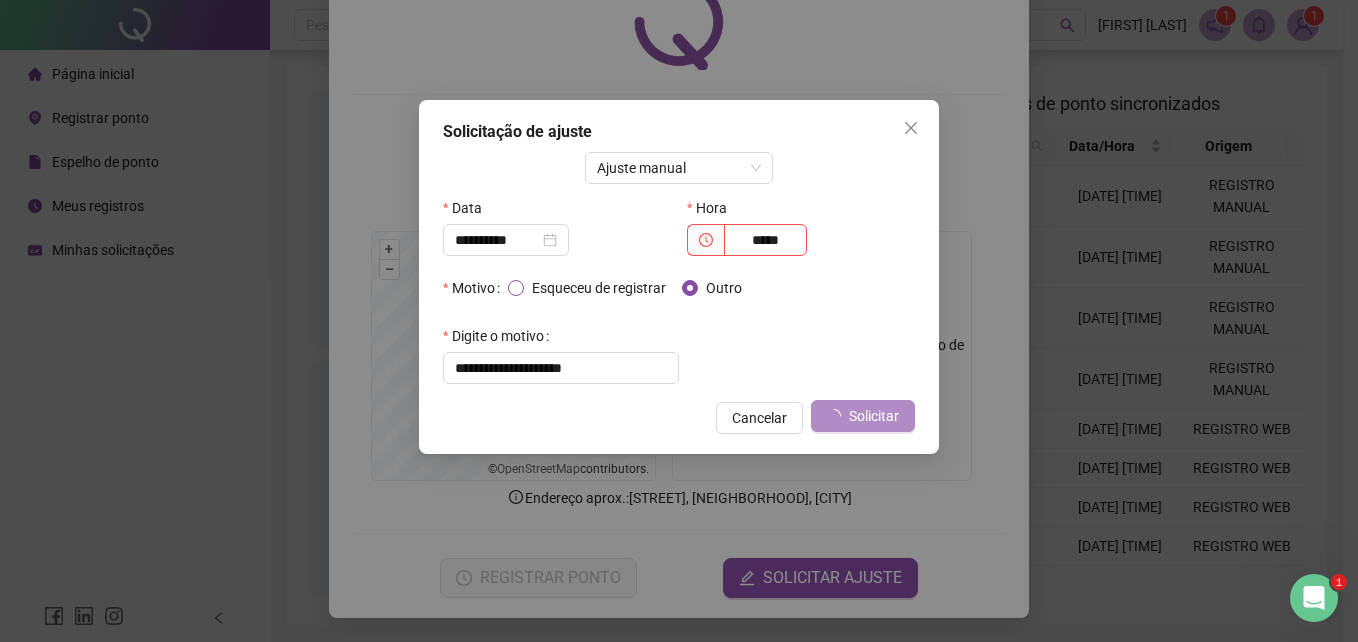 click on "Esqueceu de registrar" at bounding box center [599, 288] 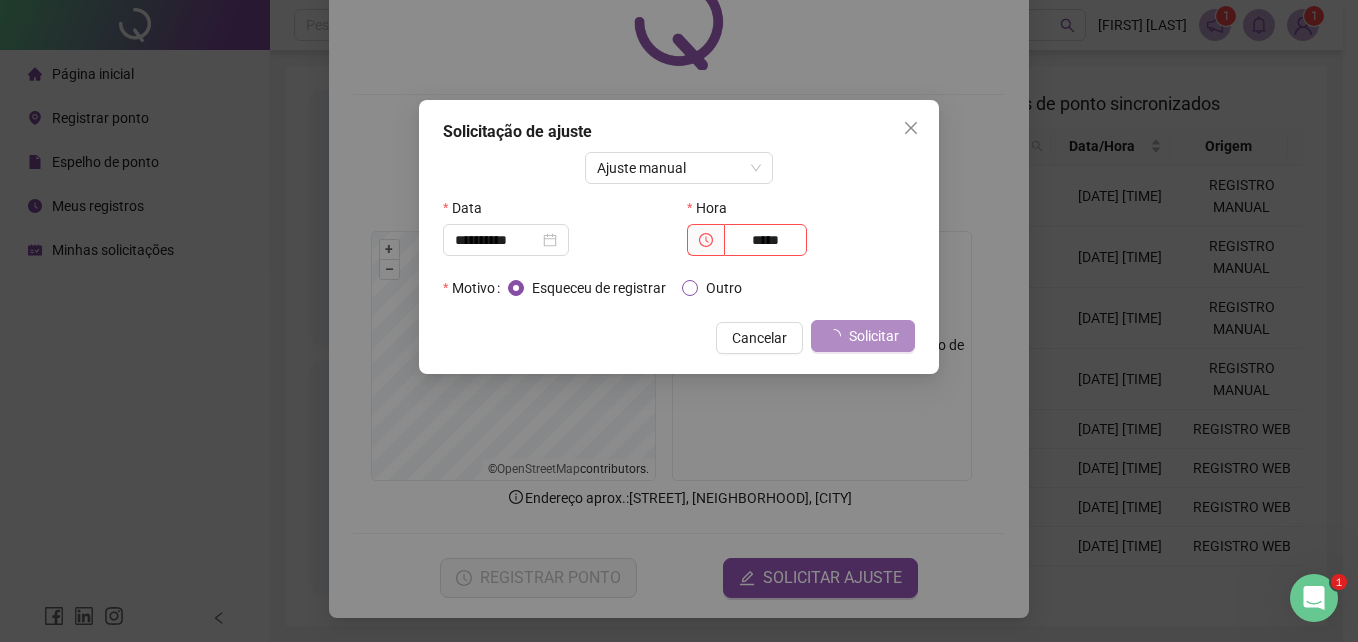 click on "Outro" at bounding box center (724, 288) 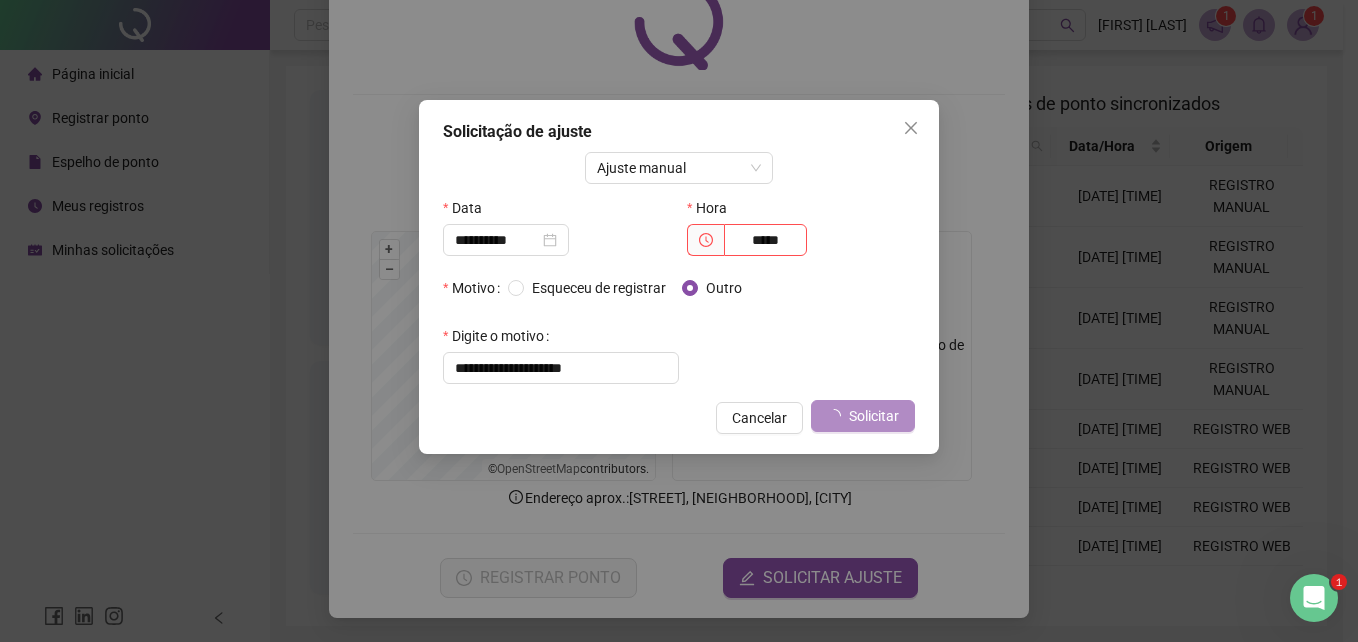 drag, startPoint x: 887, startPoint y: 428, endPoint x: 902, endPoint y: 346, distance: 83.360664 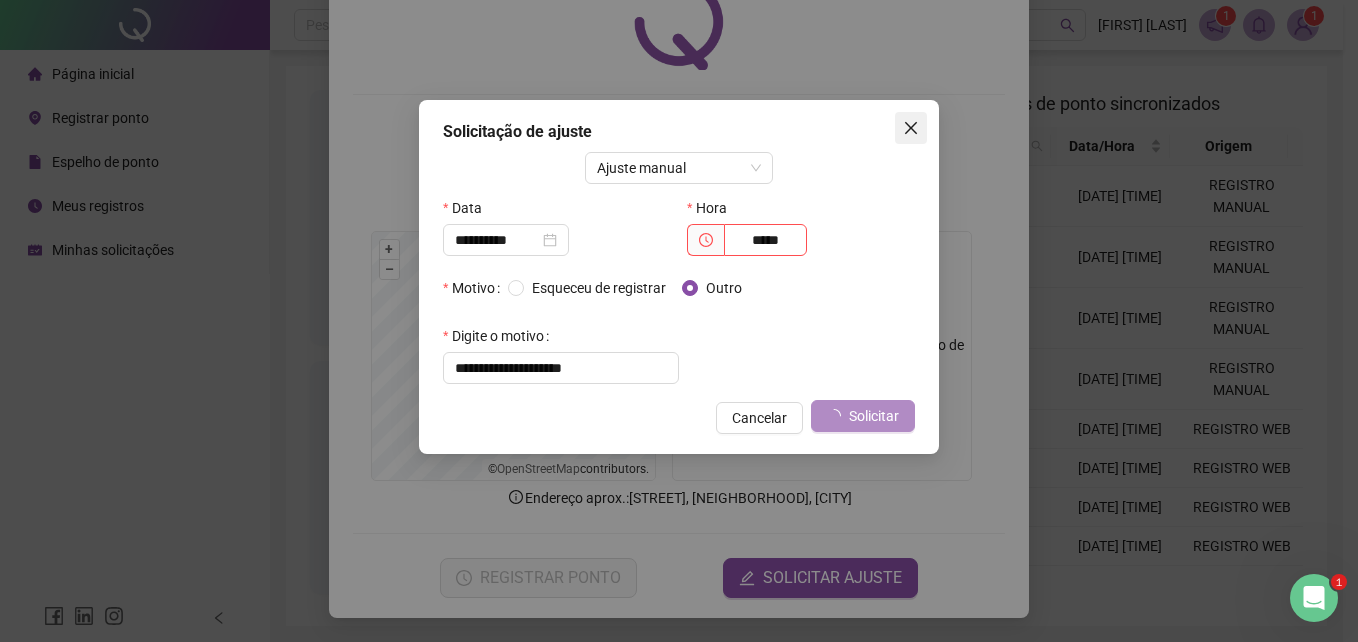 click at bounding box center (911, 128) 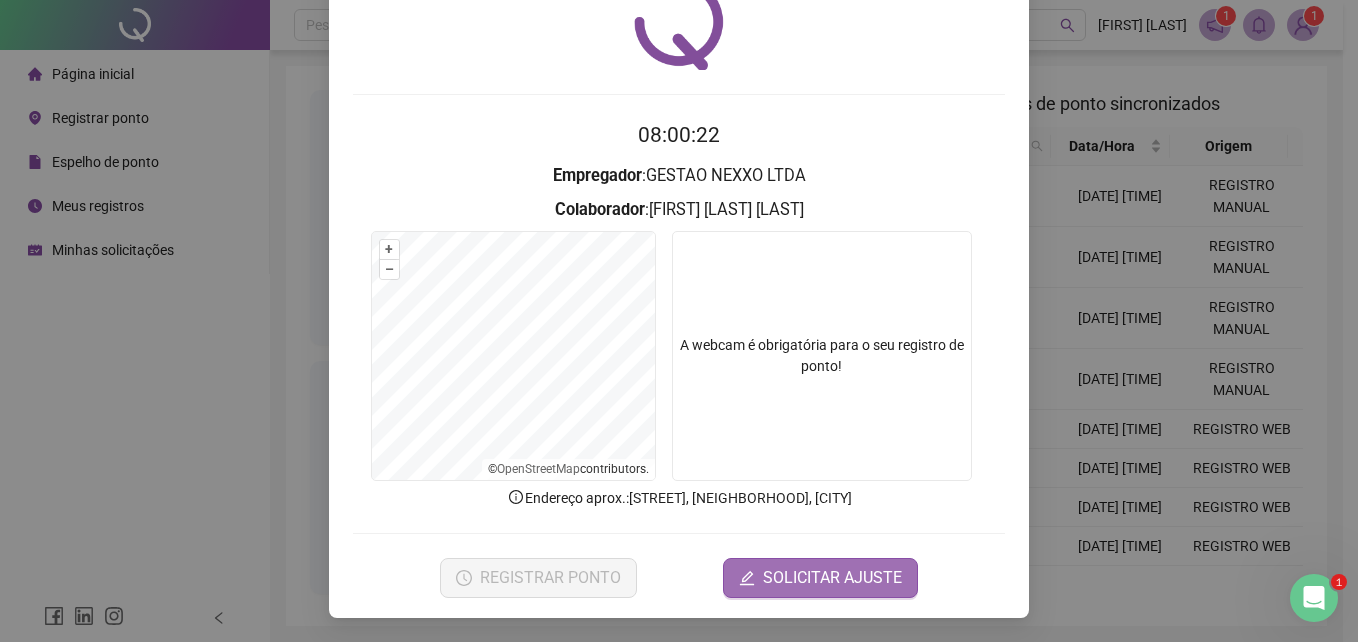 click on "SOLICITAR AJUSTE" at bounding box center [832, 578] 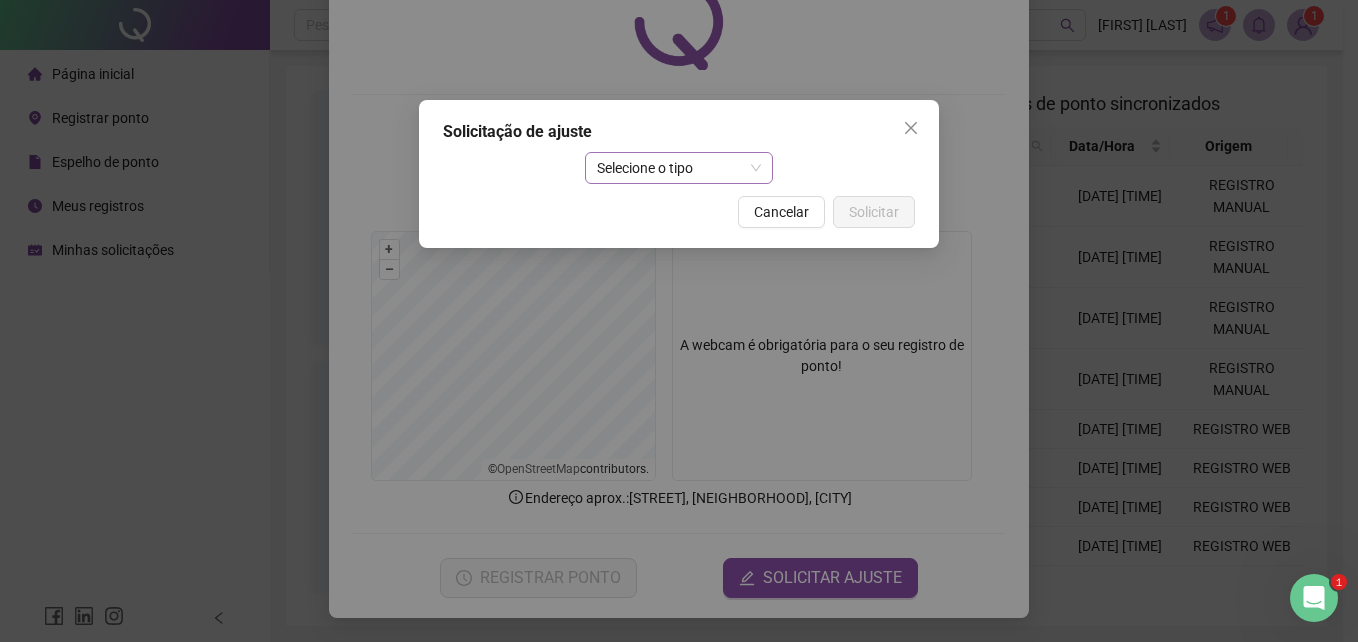 click on "Selecione o tipo" at bounding box center [679, 168] 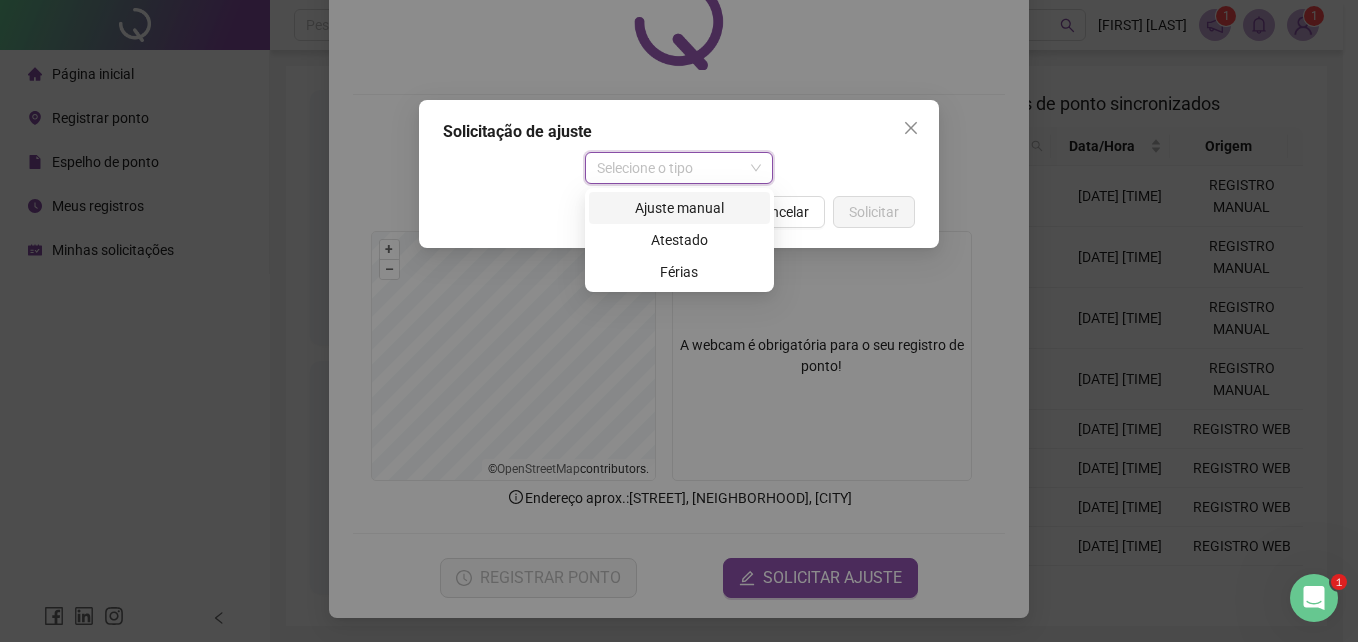 click on "Ajuste manual" at bounding box center (679, 208) 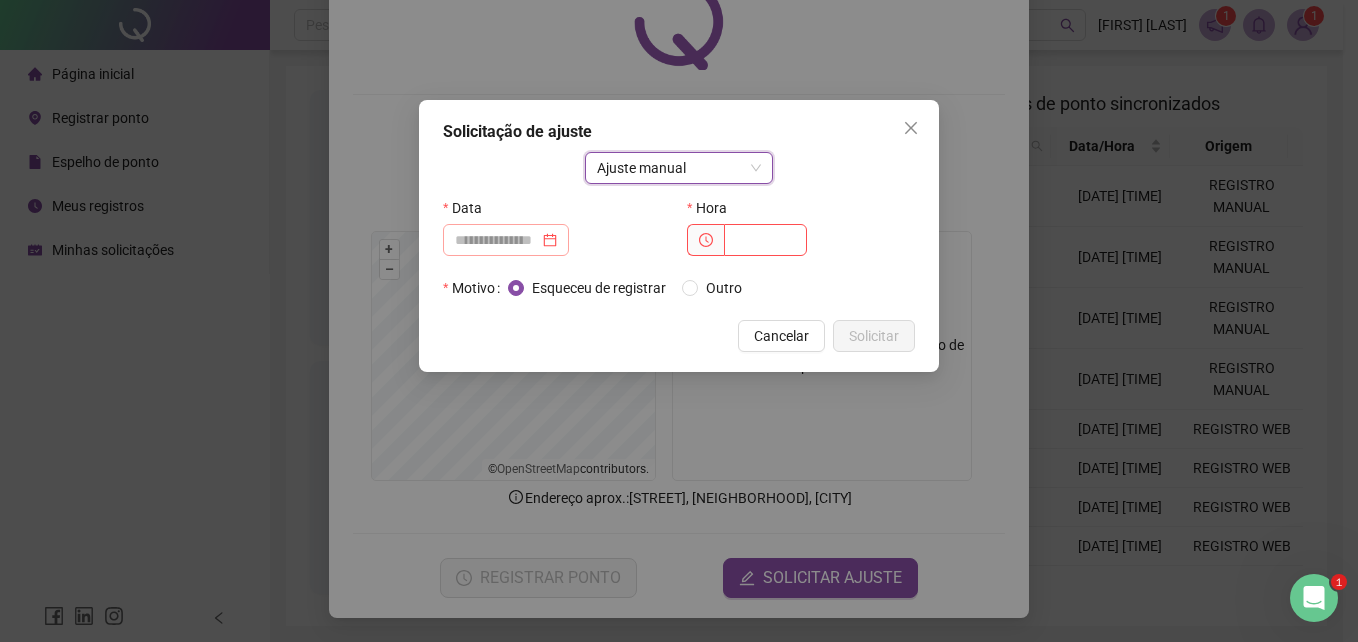 click at bounding box center (506, 240) 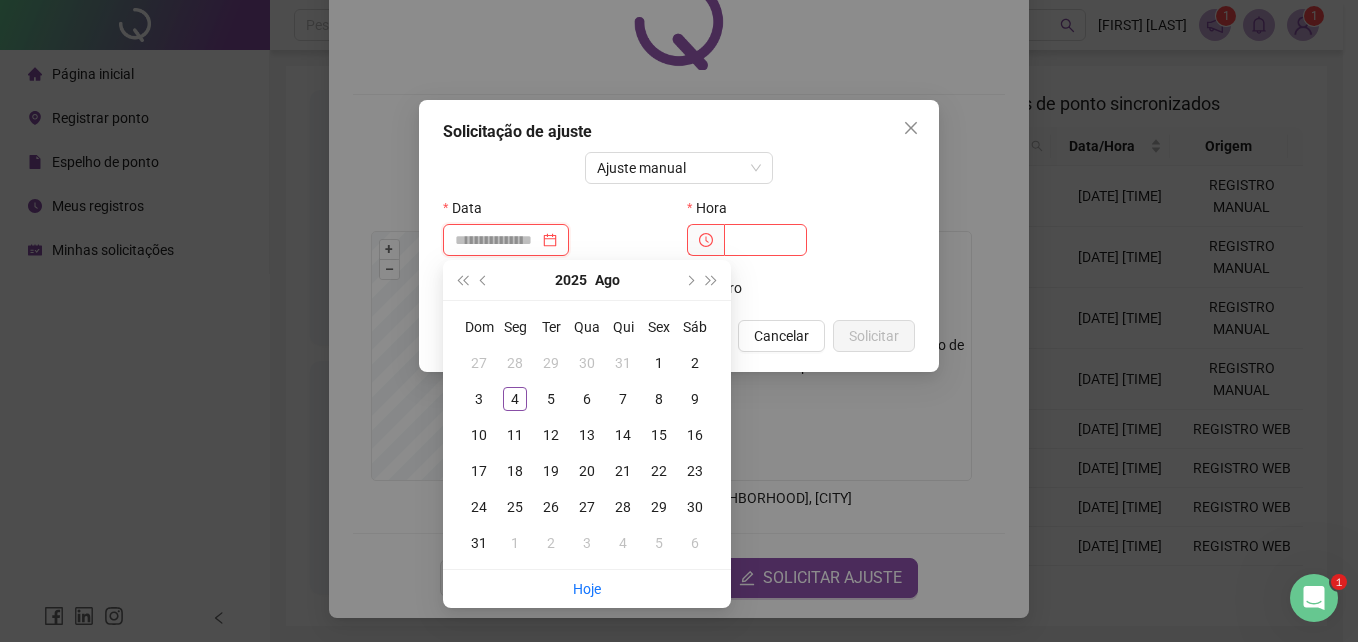 click at bounding box center [497, 240] 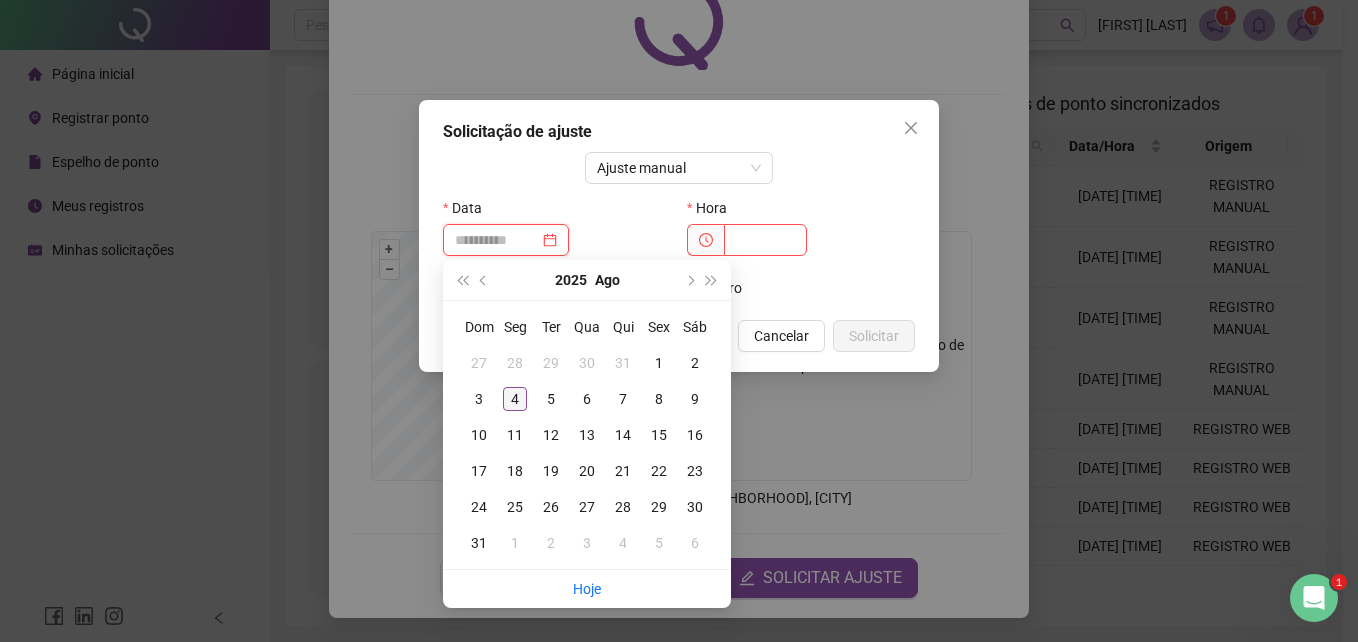 type on "**********" 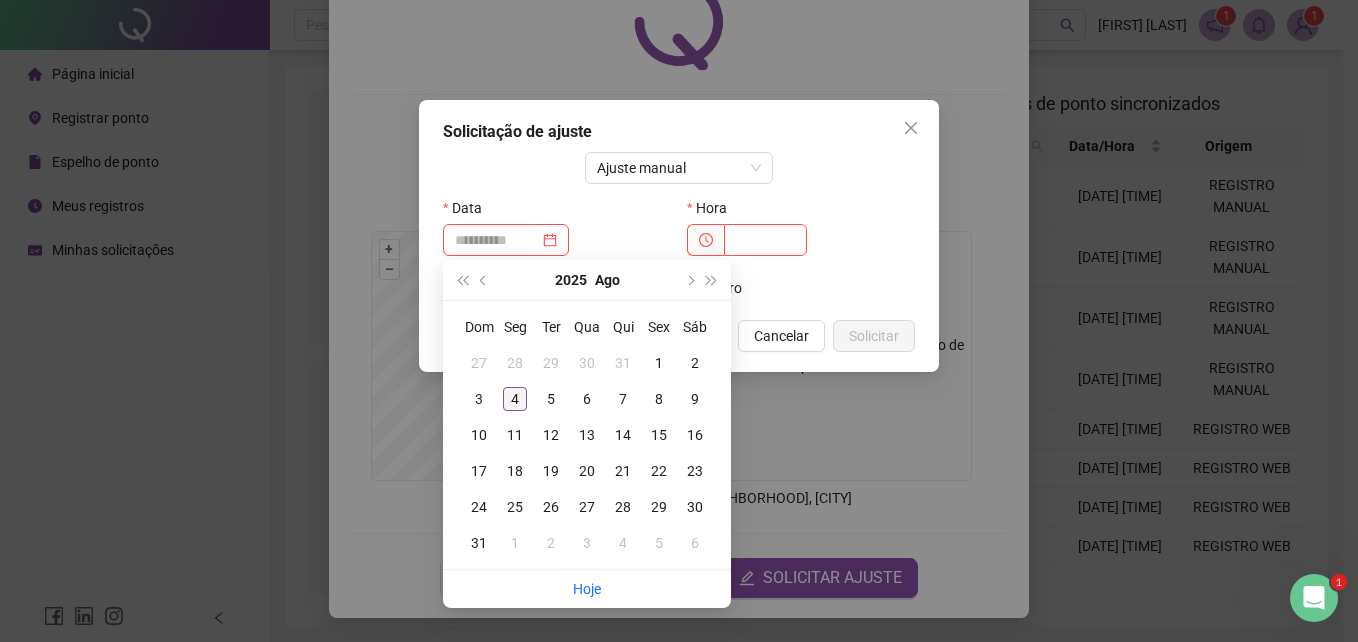 click on "4" at bounding box center (515, 399) 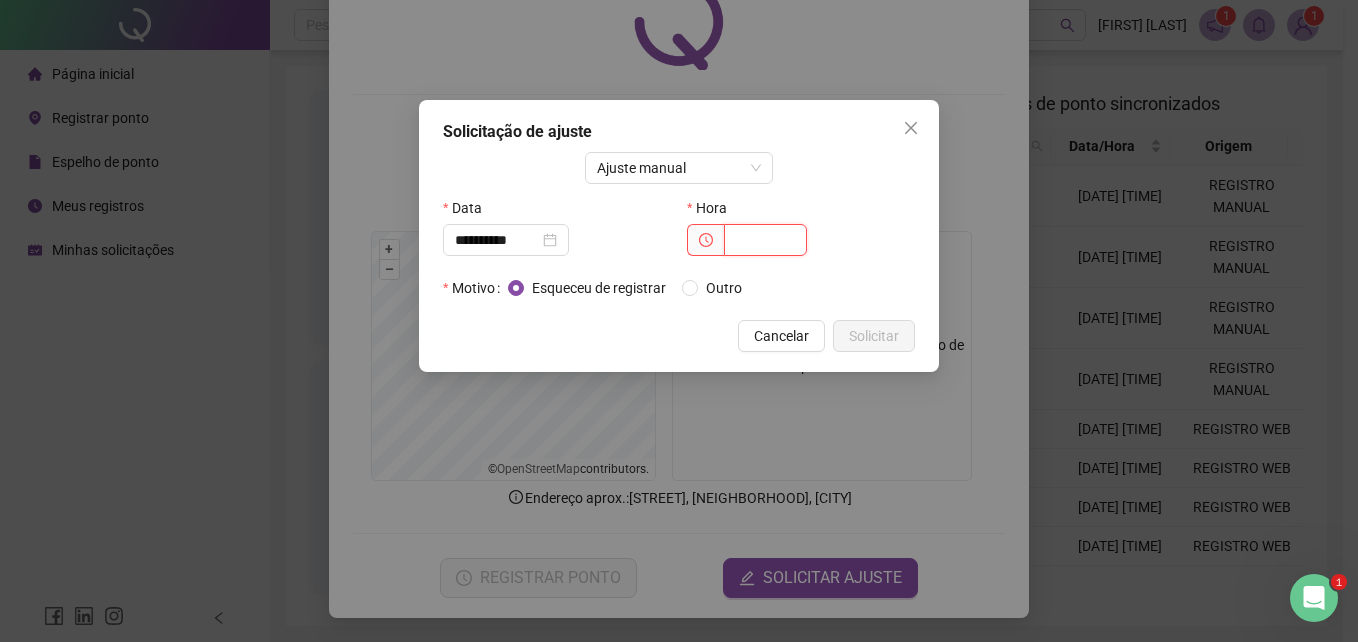 click at bounding box center (765, 240) 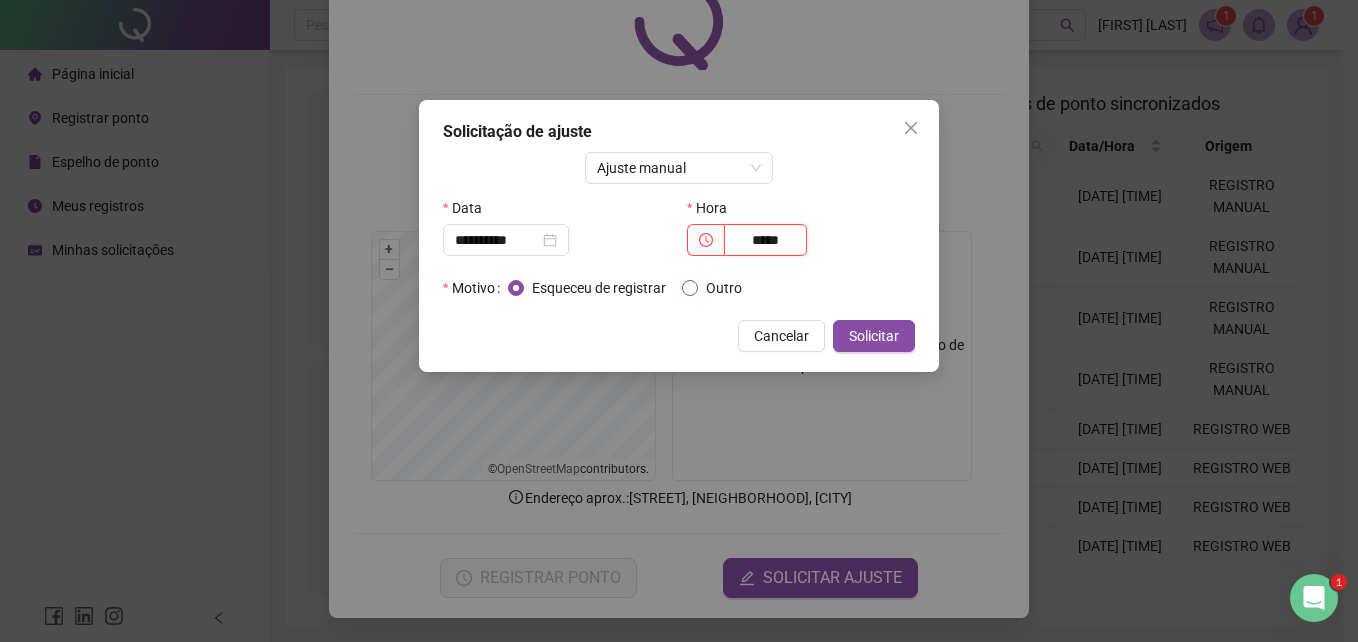 type on "*****" 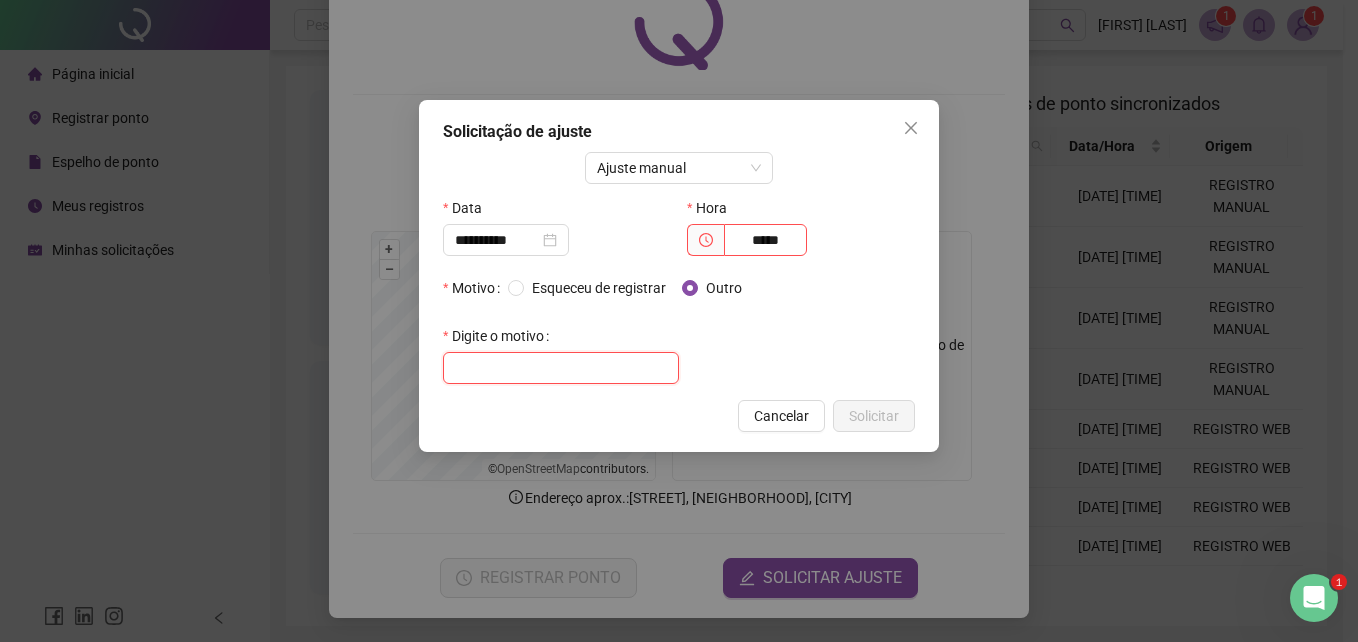 click at bounding box center (561, 368) 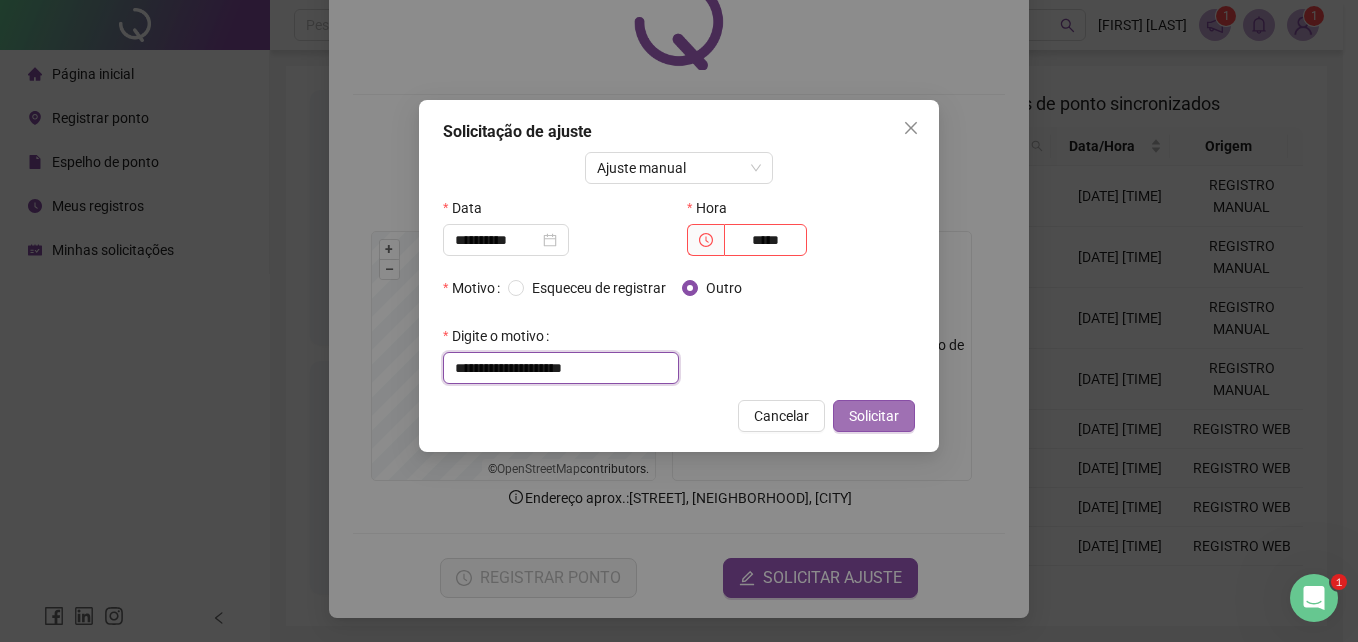 type on "**********" 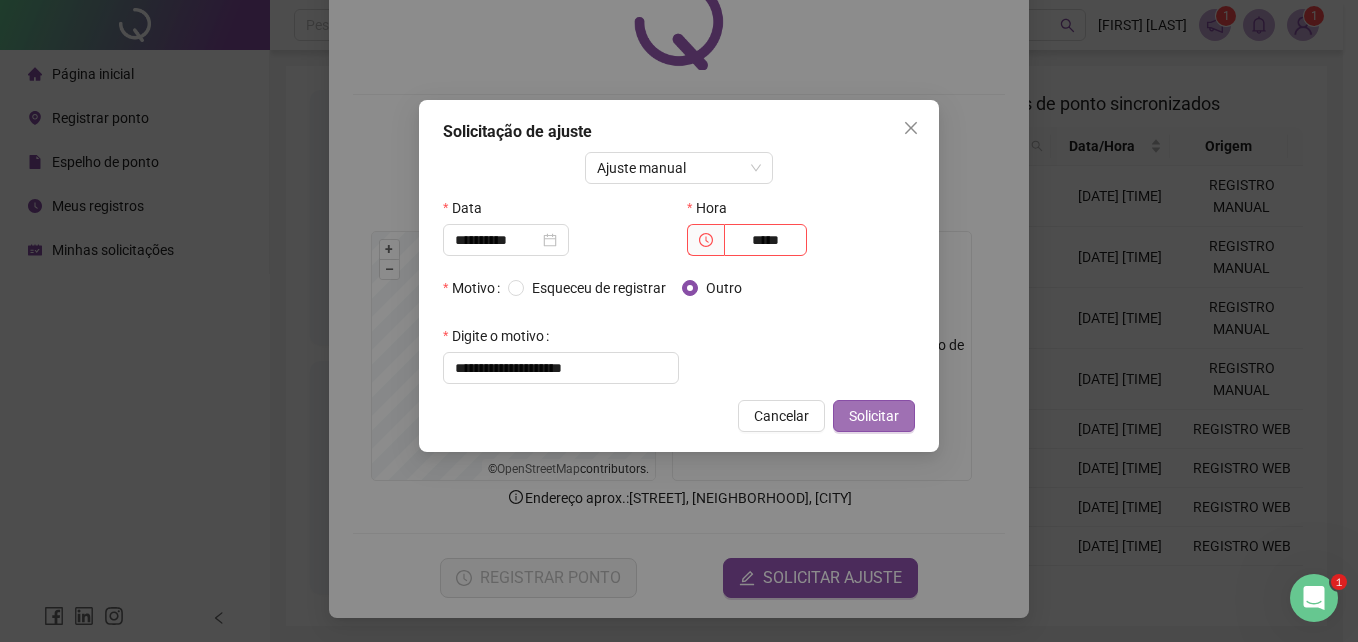 click on "Solicitar" at bounding box center (874, 416) 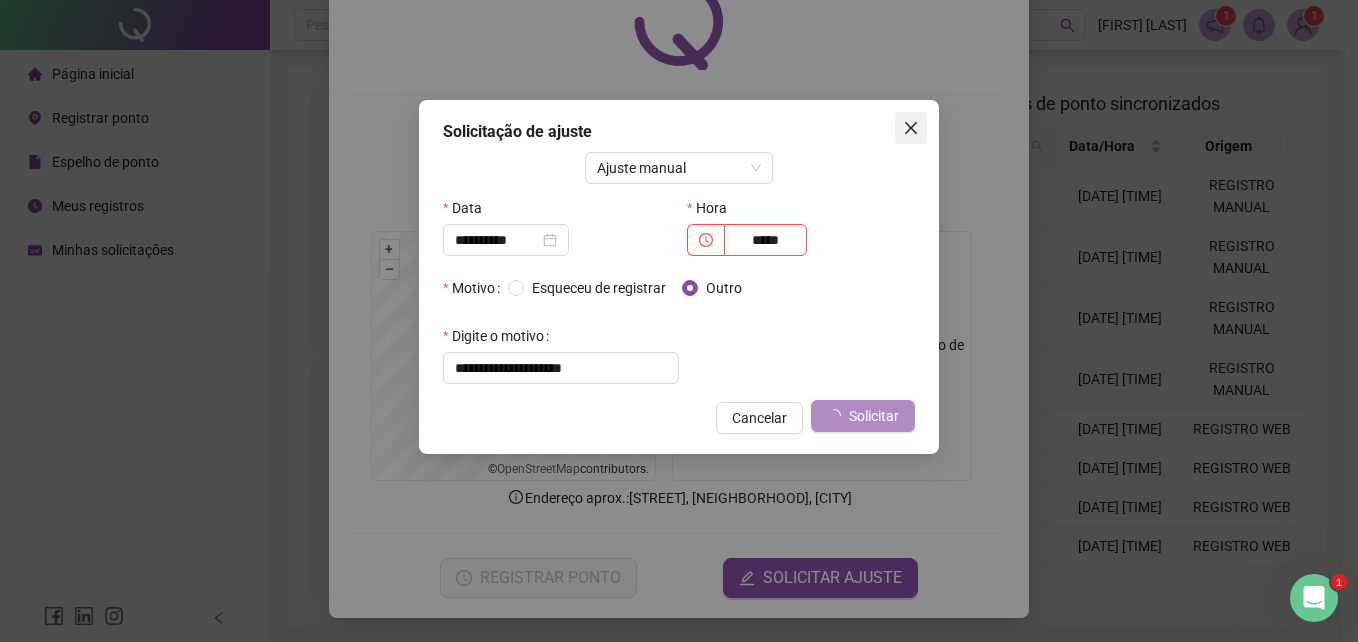 drag, startPoint x: 915, startPoint y: 108, endPoint x: 914, endPoint y: 127, distance: 19.026299 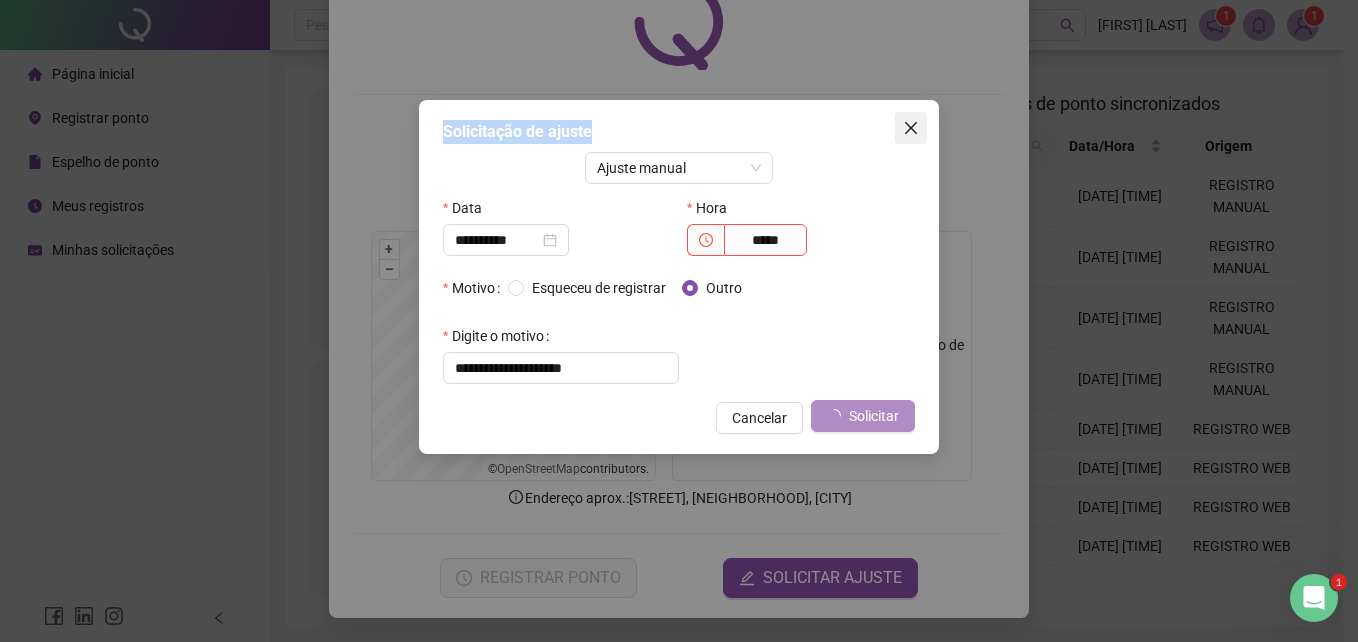 click 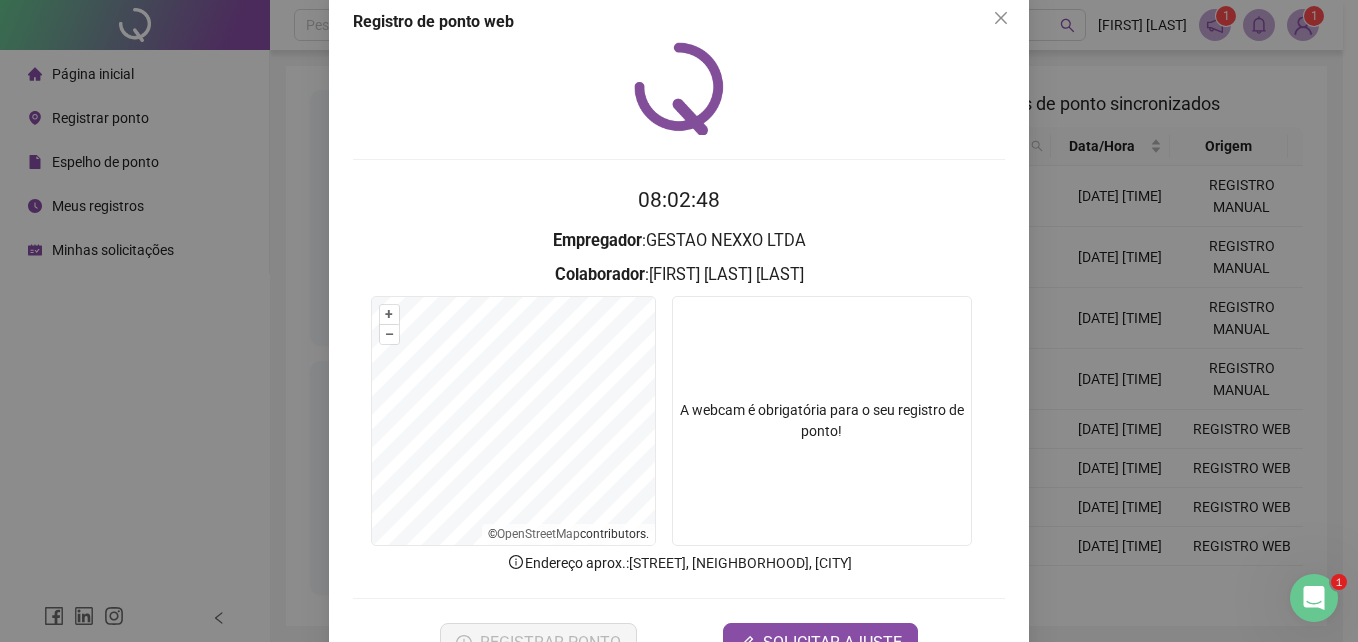 scroll, scrollTop: 0, scrollLeft: 0, axis: both 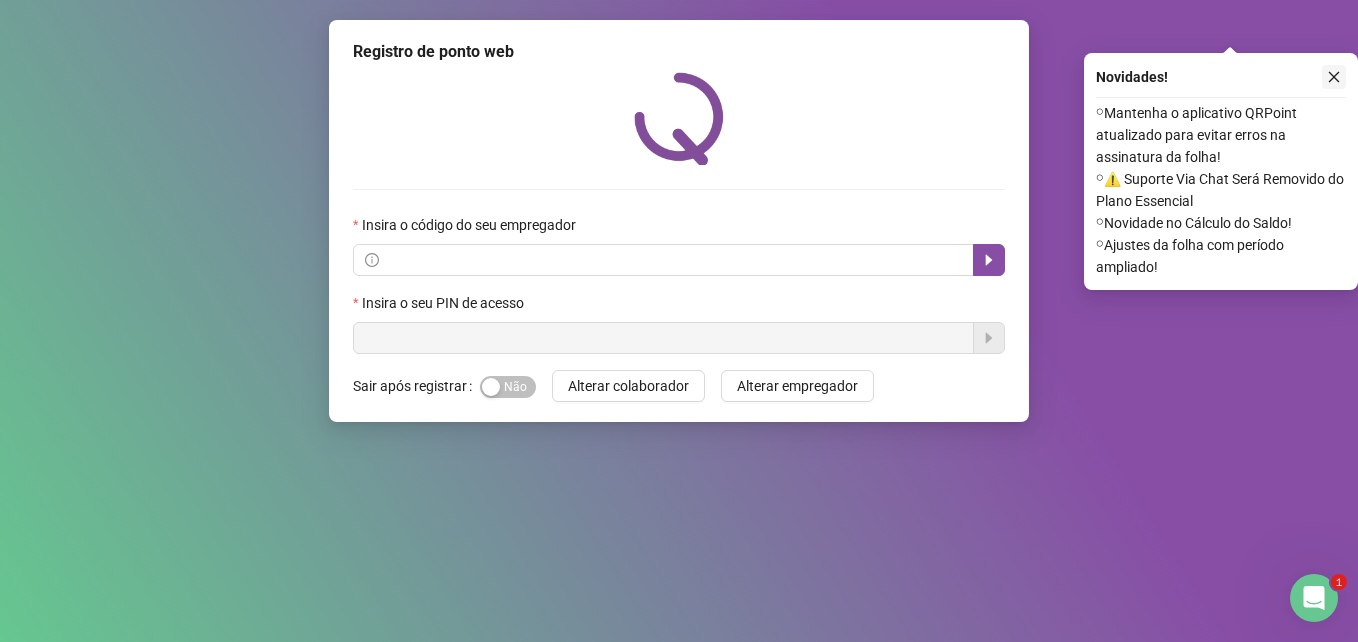 click 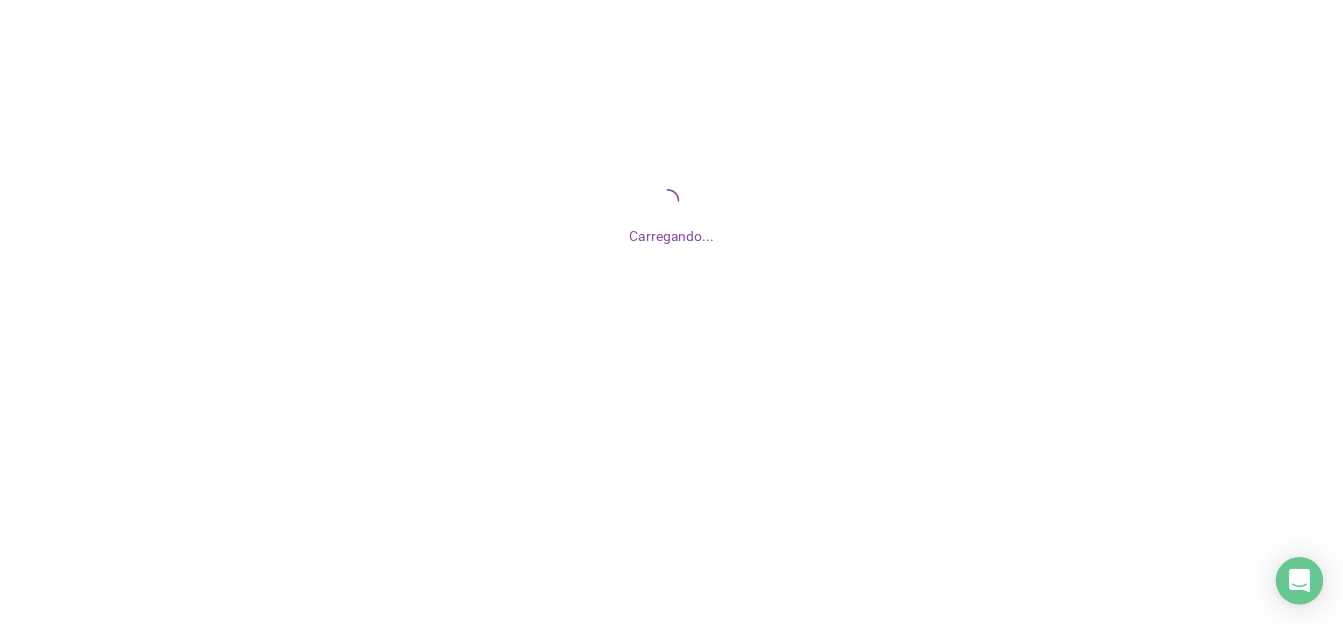 scroll, scrollTop: 0, scrollLeft: 0, axis: both 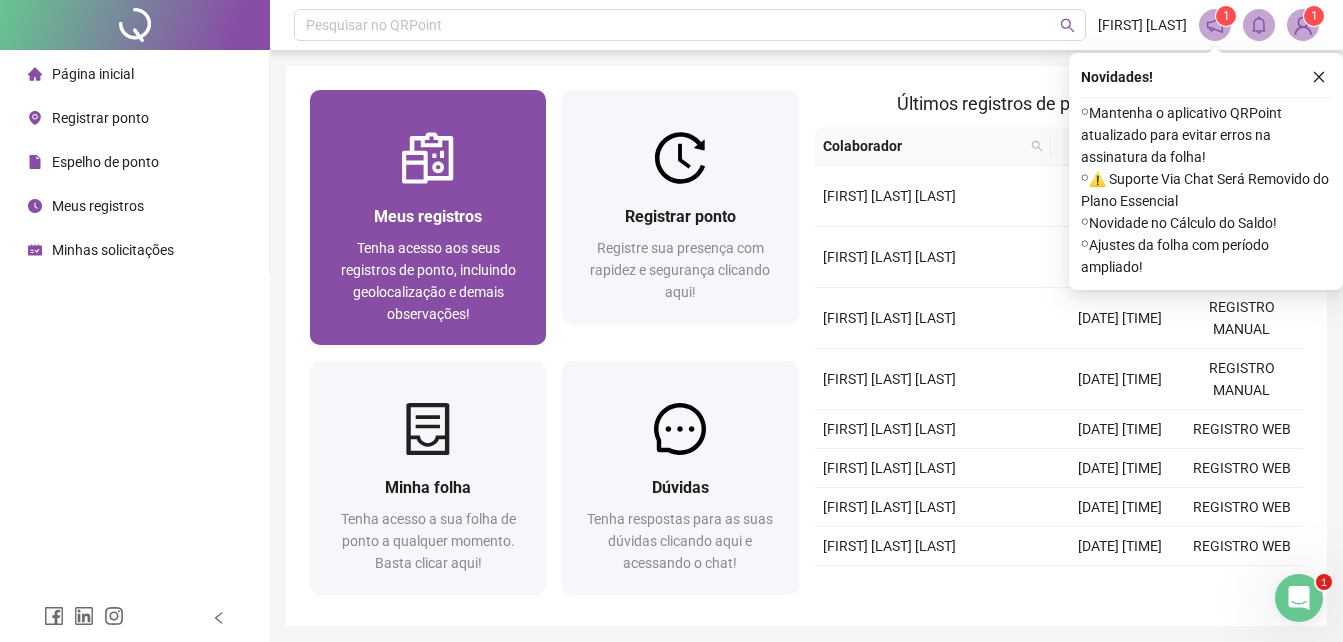 click on "Tenha acesso aos seus registros de ponto, incluindo geolocalização e demais observações!" at bounding box center [428, 281] 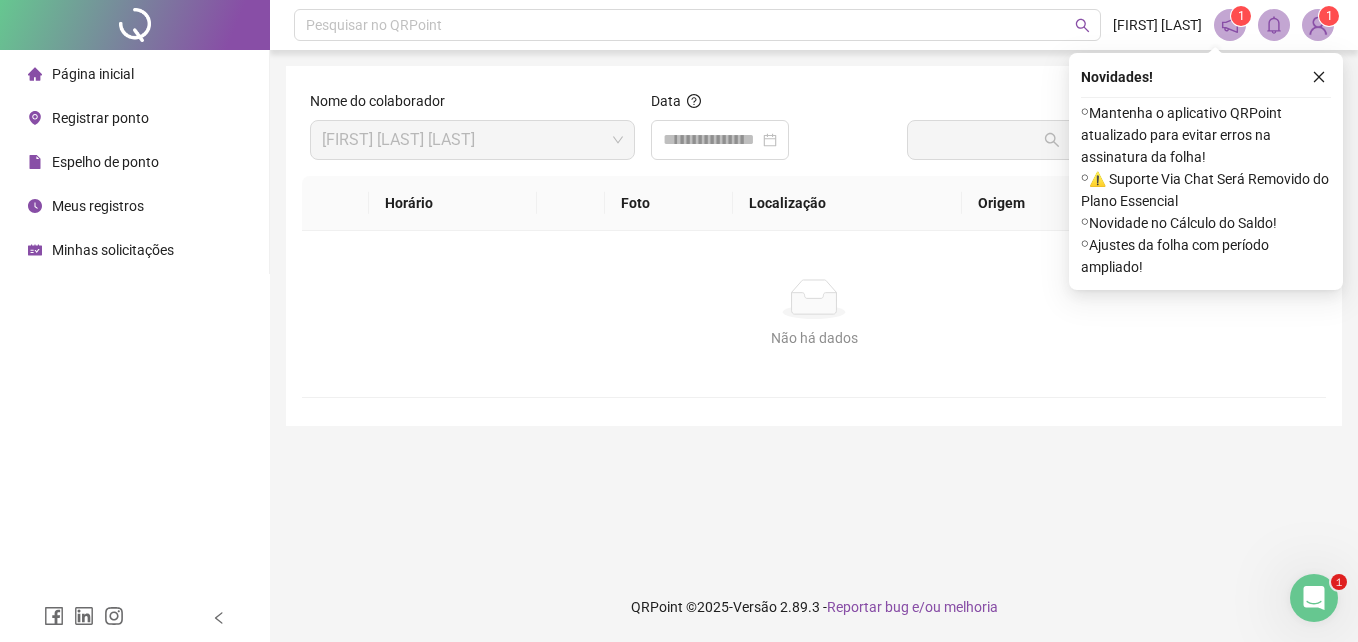 click on "Minhas solicitações" at bounding box center [113, 250] 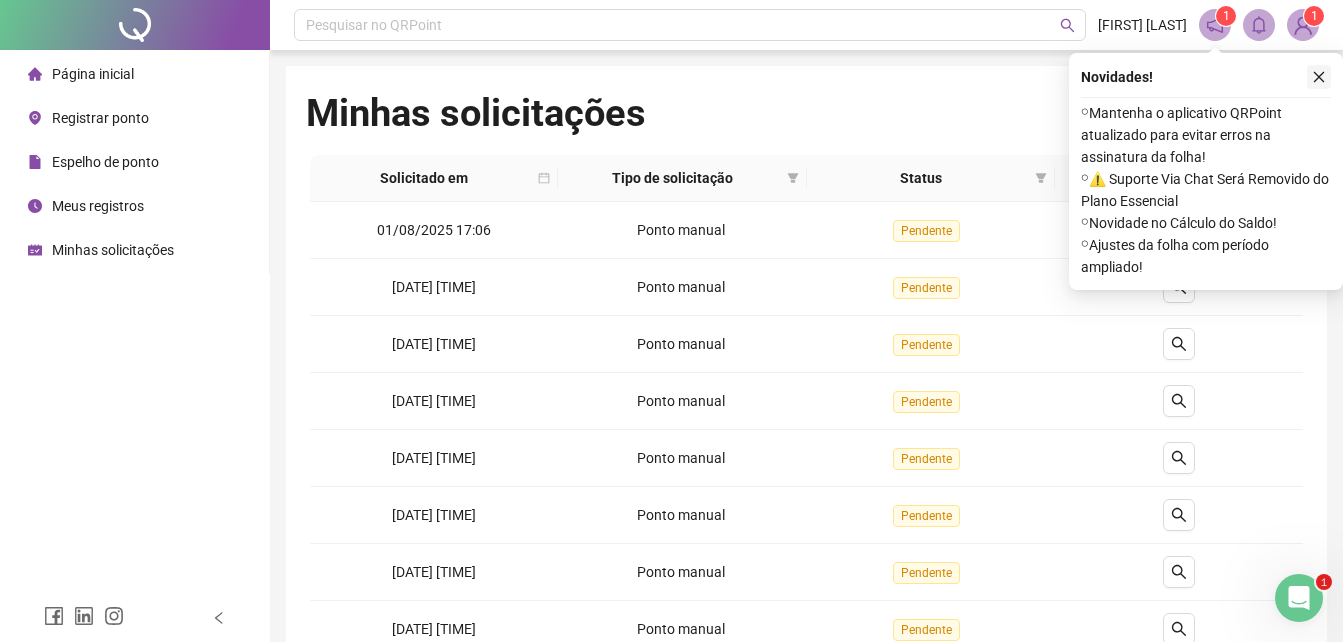 click at bounding box center [1319, 77] 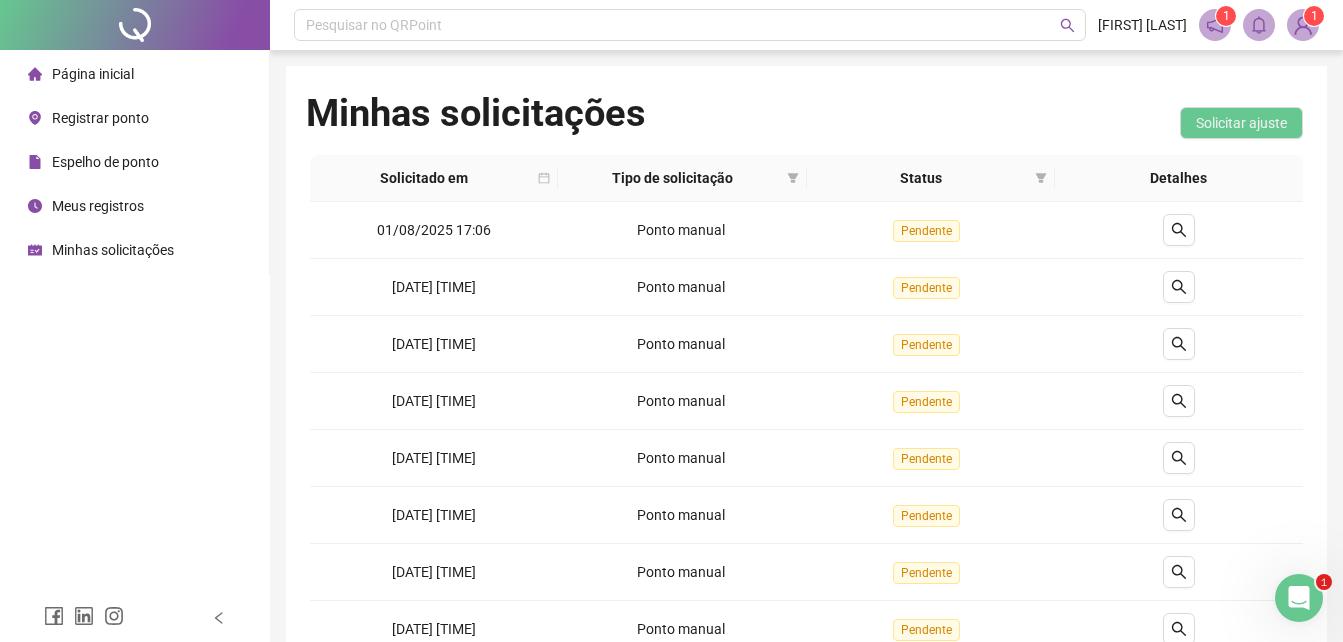 click on "Meus registros" at bounding box center [98, 206] 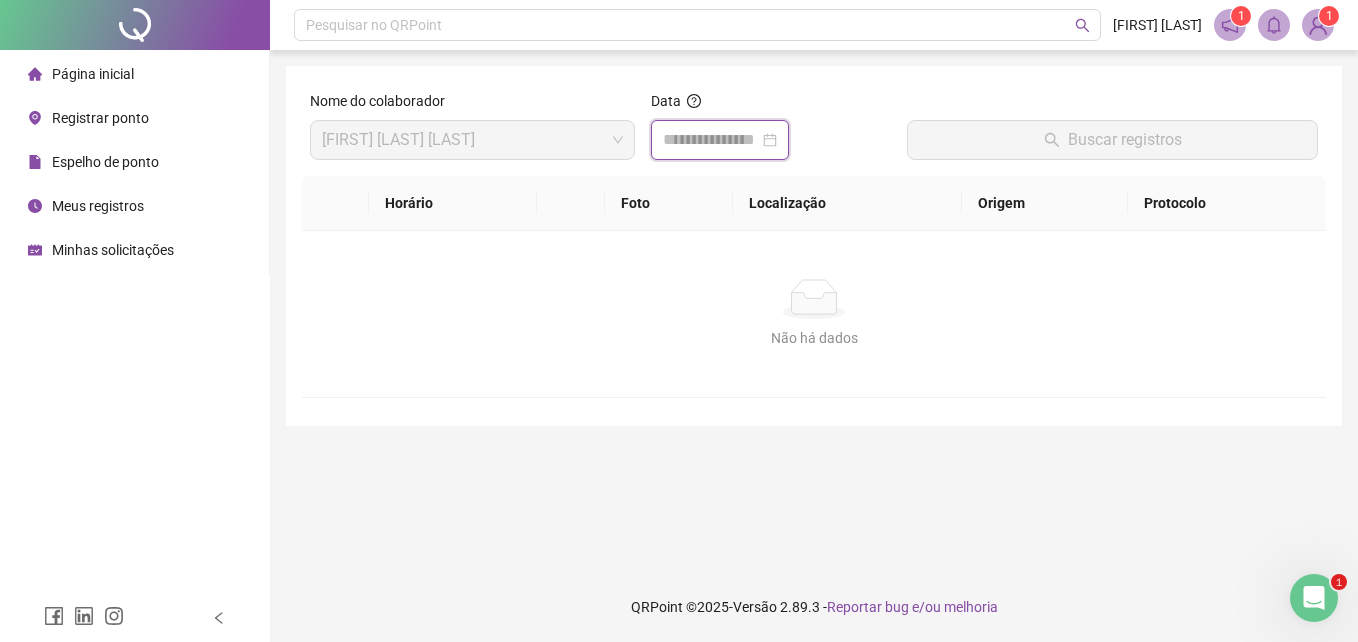 click at bounding box center [711, 140] 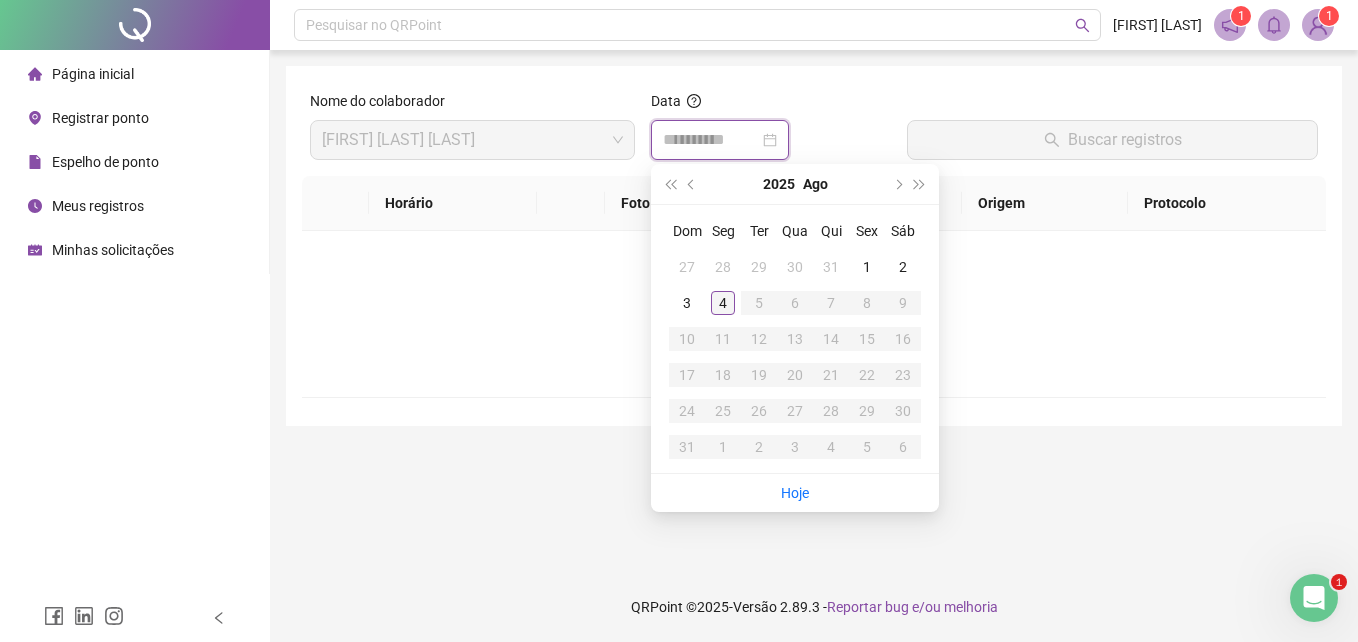 type on "**********" 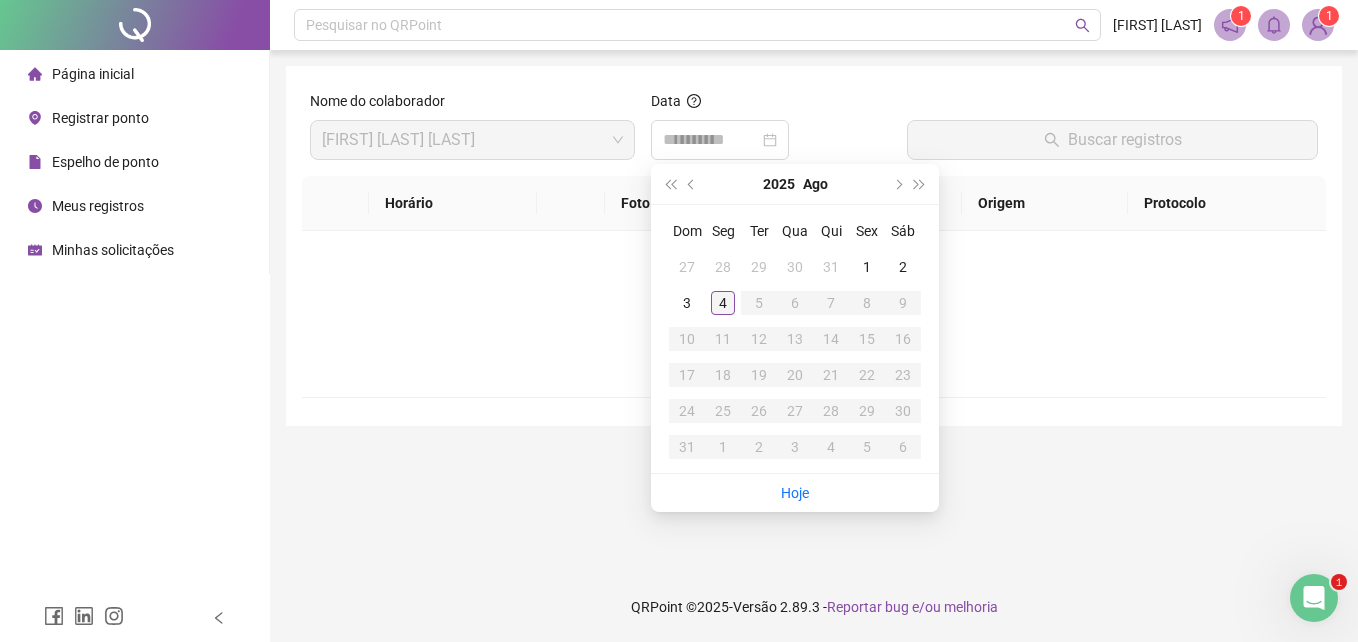 drag, startPoint x: 722, startPoint y: 295, endPoint x: 834, endPoint y: 231, distance: 128.99612 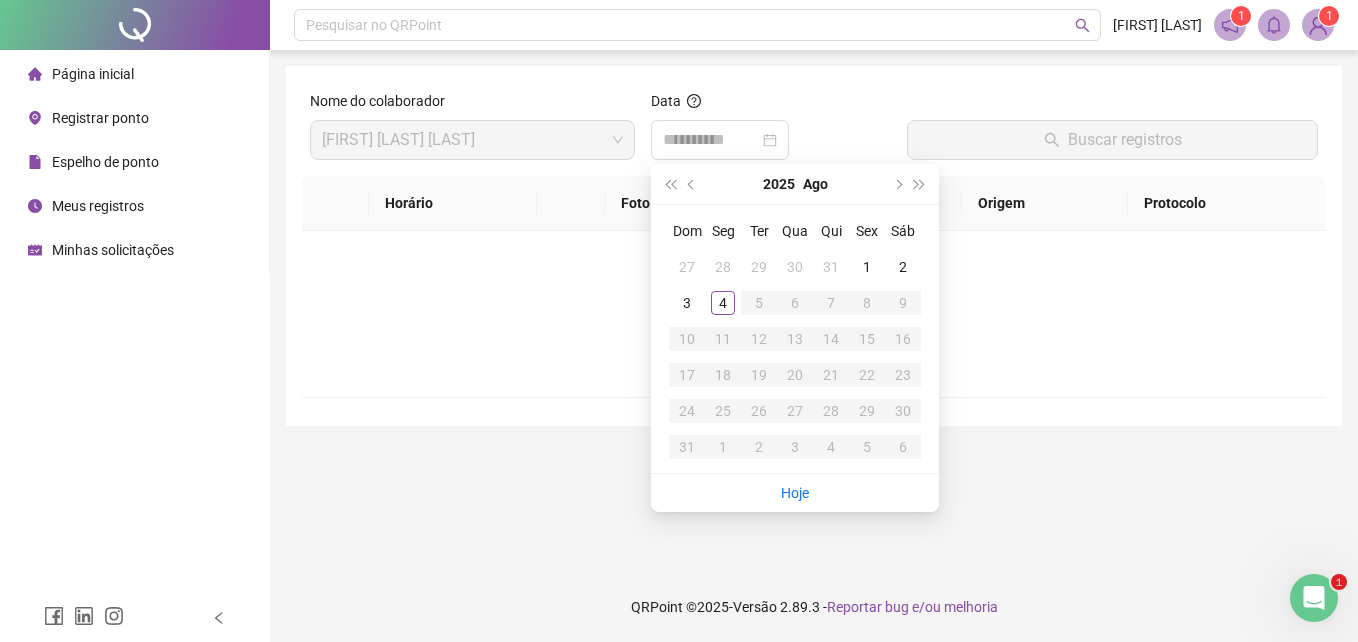 click on "4" at bounding box center (723, 303) 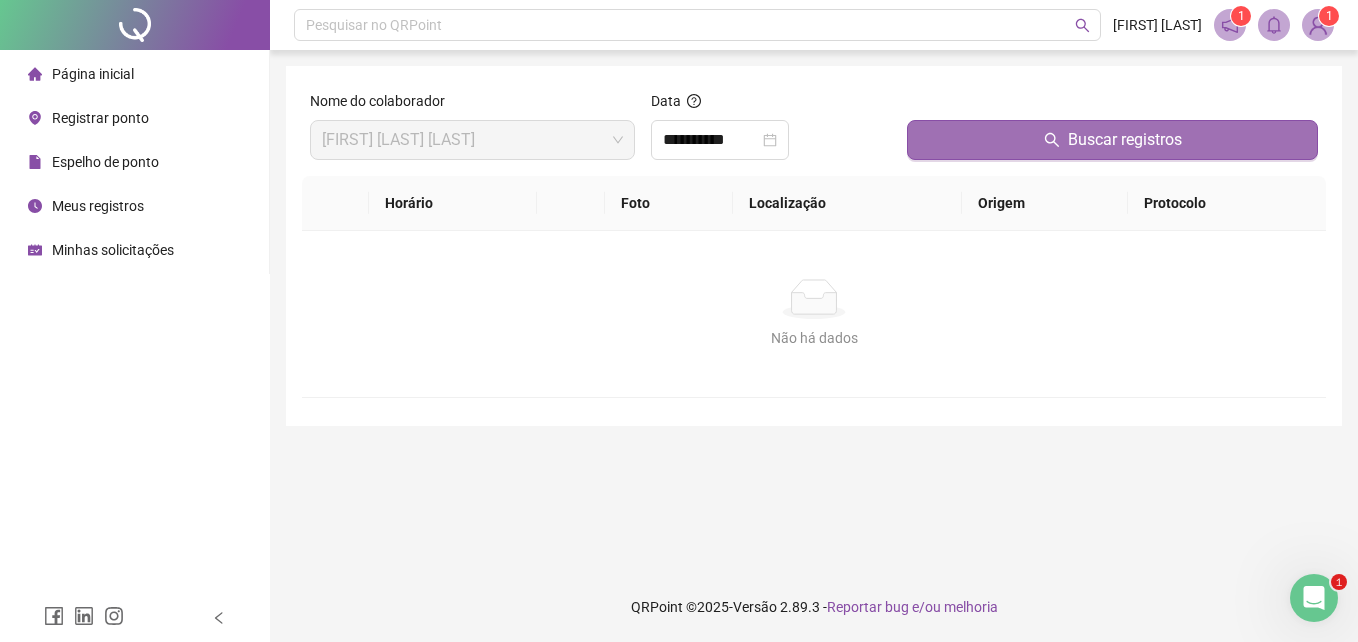 click on "Buscar registros" at bounding box center [1112, 140] 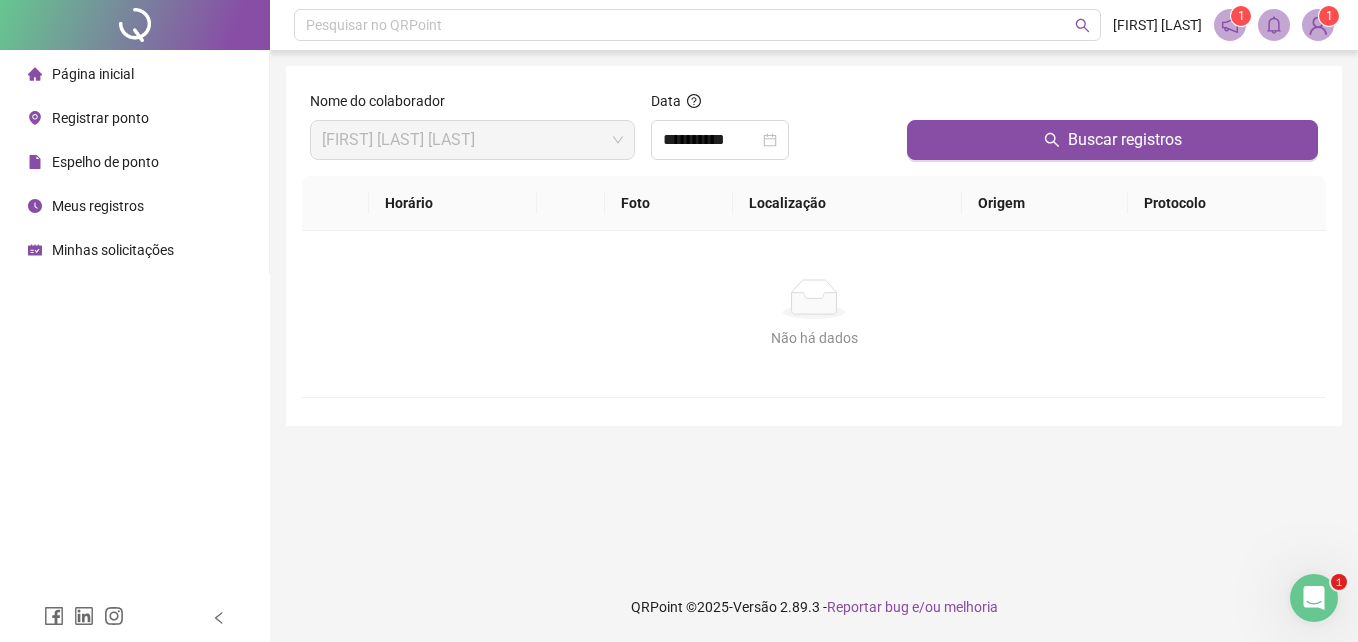click on "Registrar ponto" at bounding box center (100, 118) 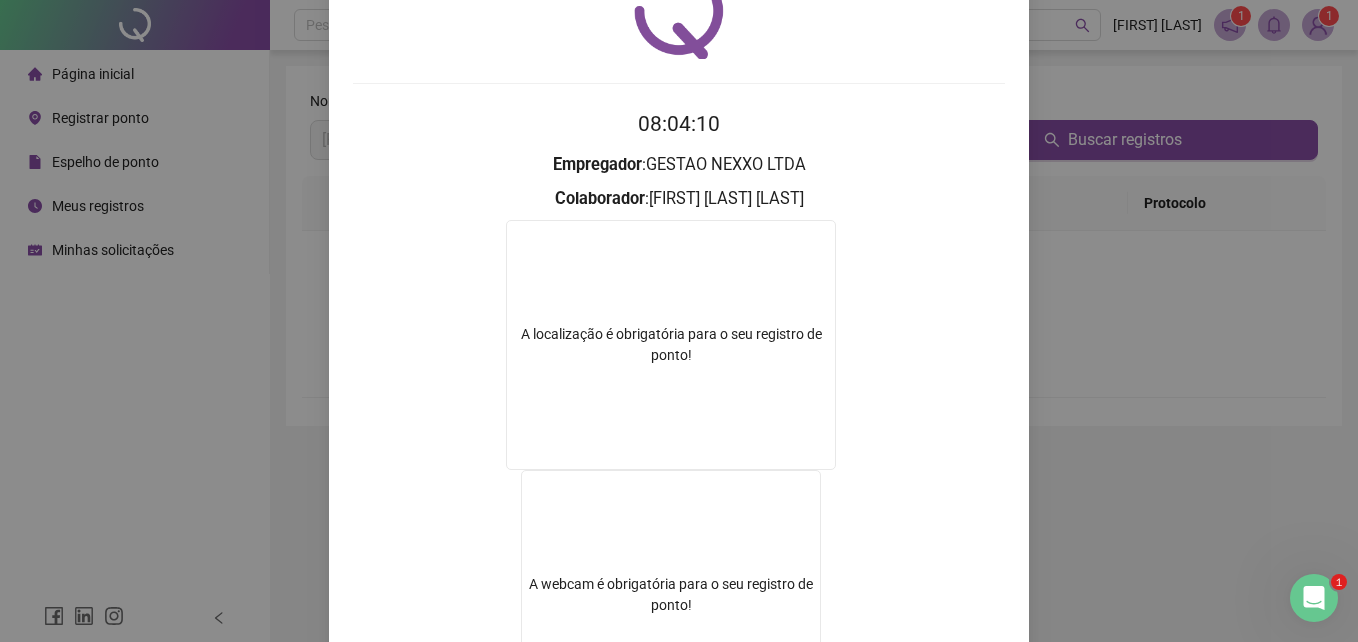 scroll, scrollTop: 0, scrollLeft: 0, axis: both 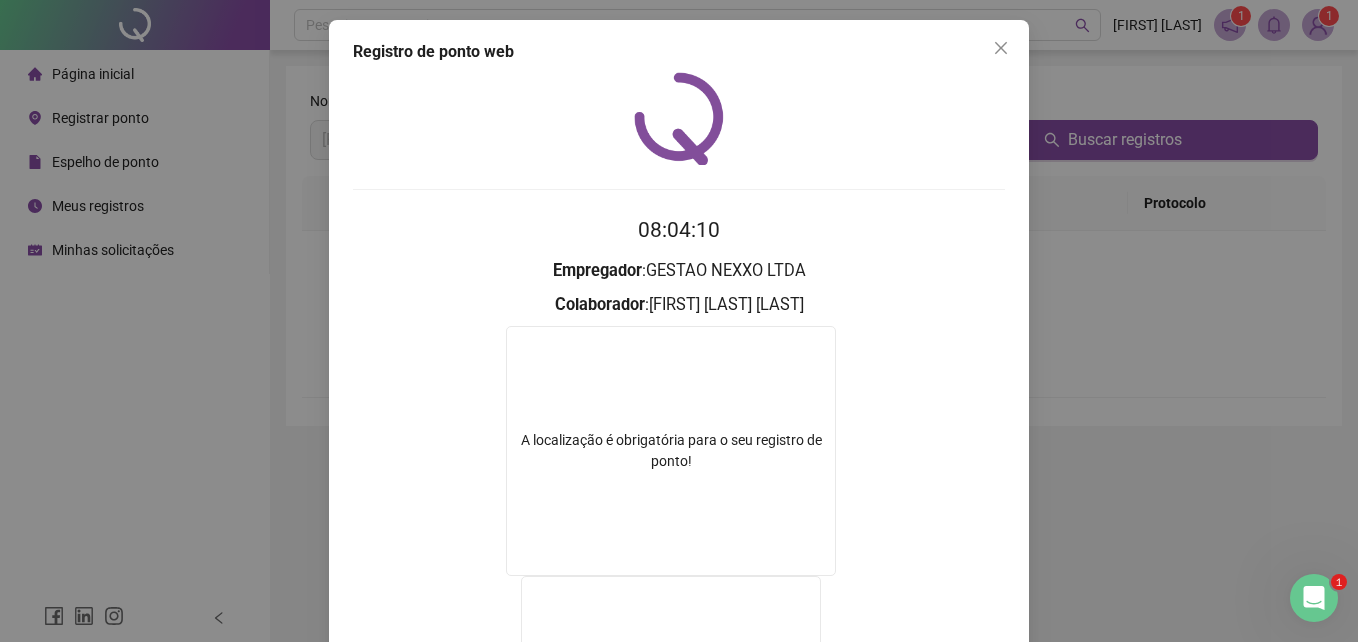 click at bounding box center (1001, 48) 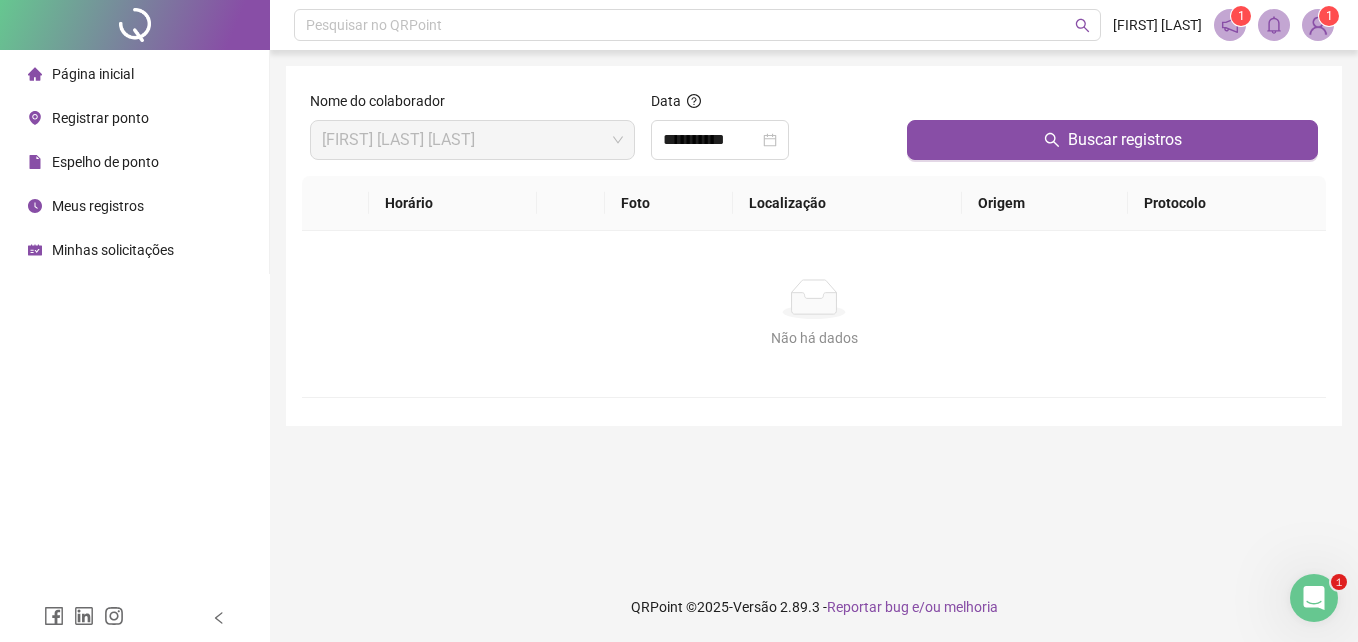 click on "Registrar ponto" at bounding box center (100, 118) 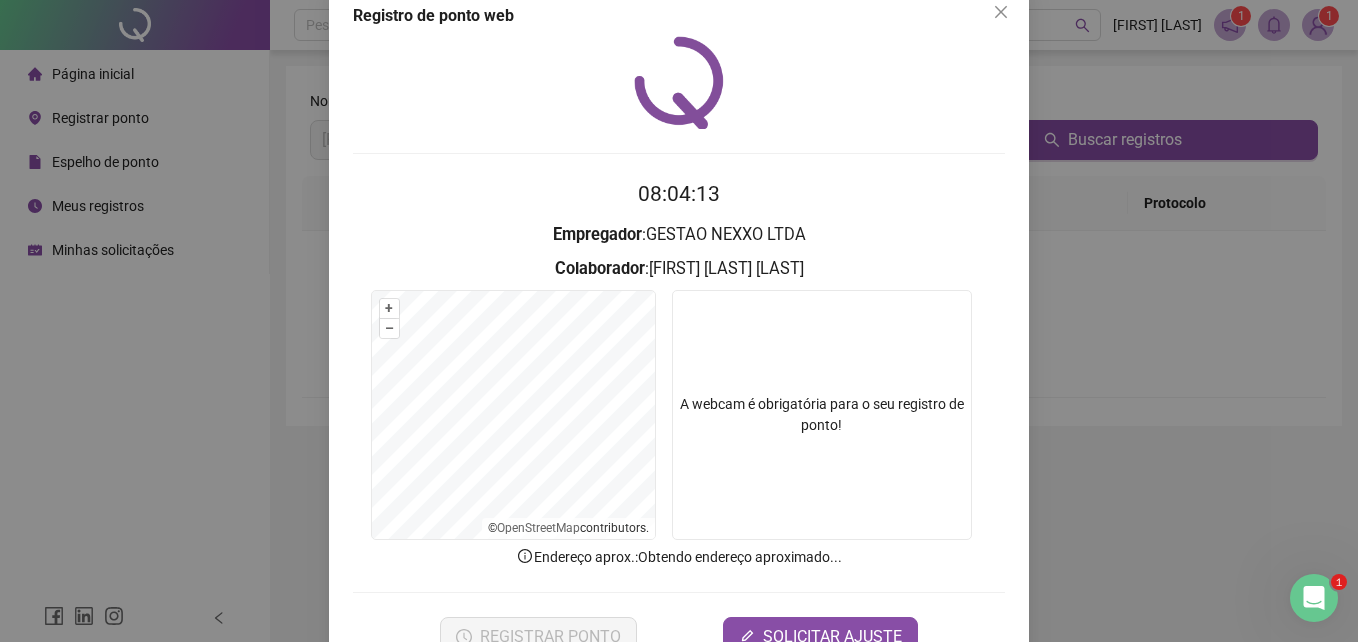 scroll, scrollTop: 95, scrollLeft: 0, axis: vertical 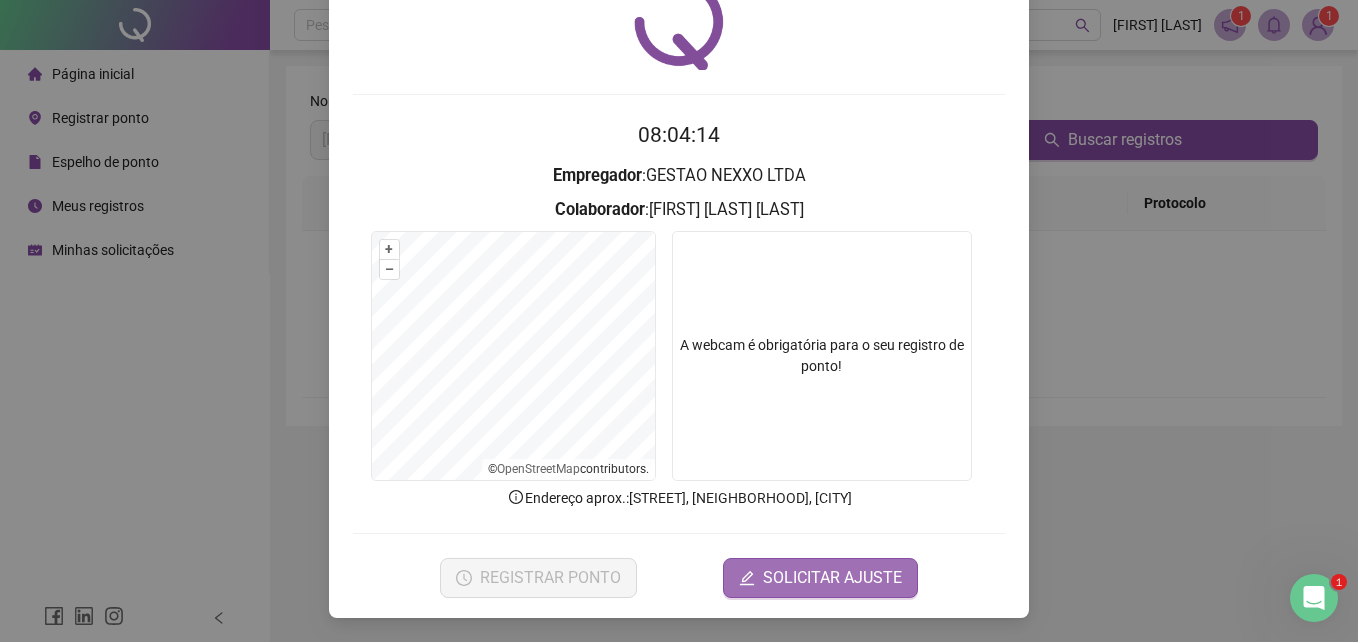 click on "SOLICITAR AJUSTE" at bounding box center [832, 578] 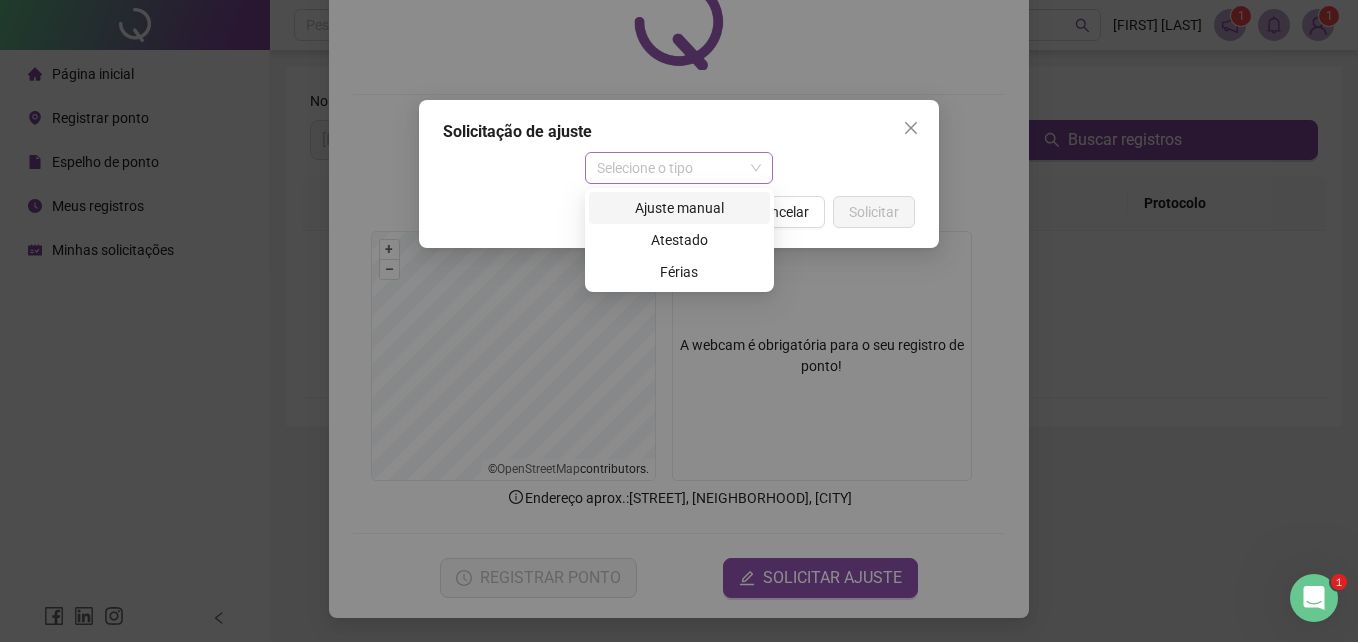click on "Selecione o tipo" at bounding box center [679, 168] 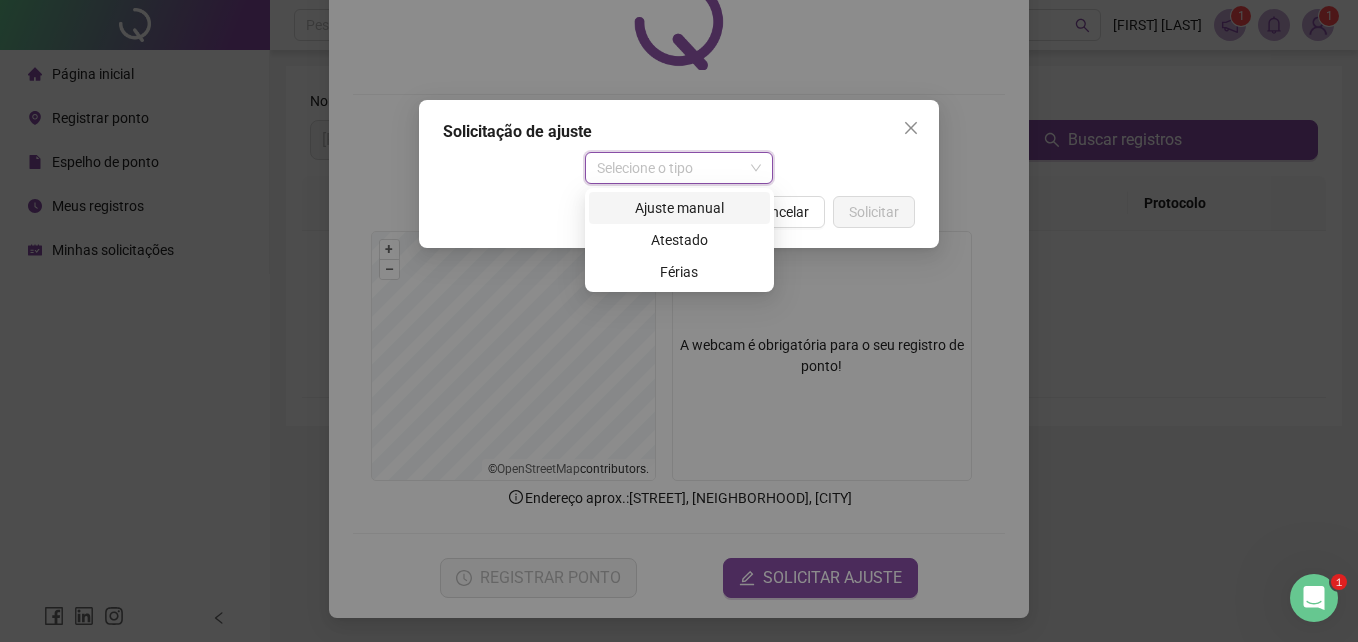 click on "Ajuste manual" at bounding box center (679, 208) 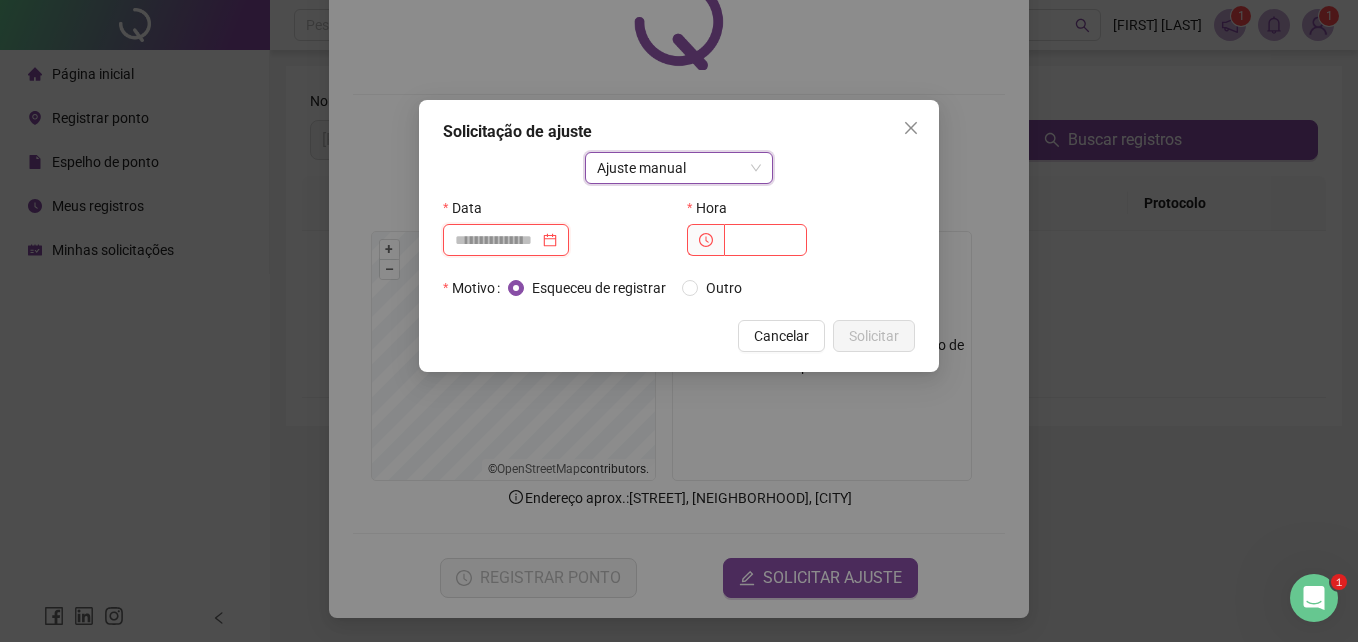 click at bounding box center (497, 240) 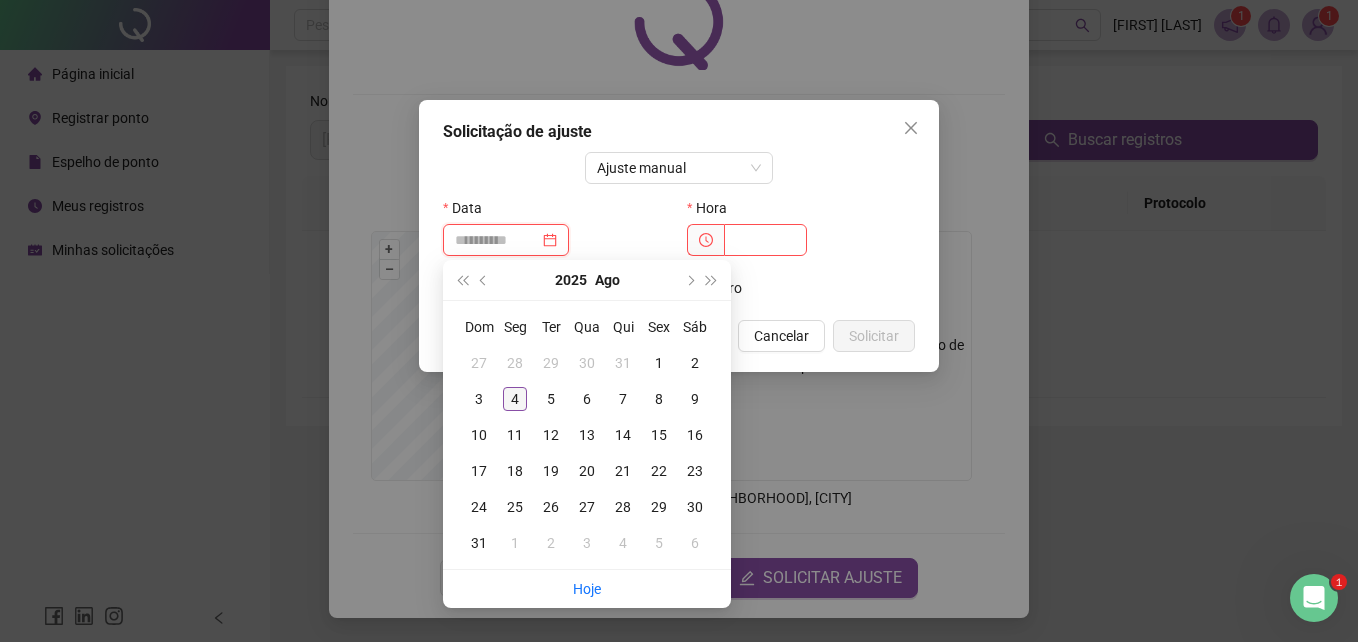 type on "**********" 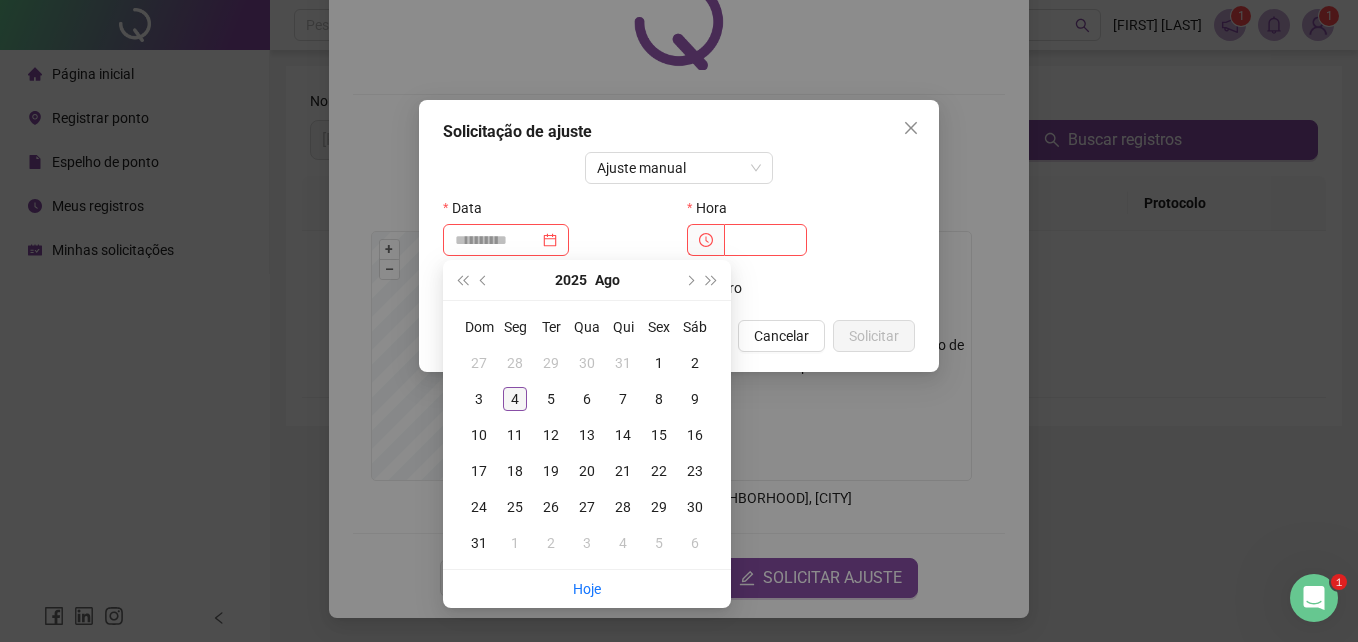 click on "4" at bounding box center (515, 399) 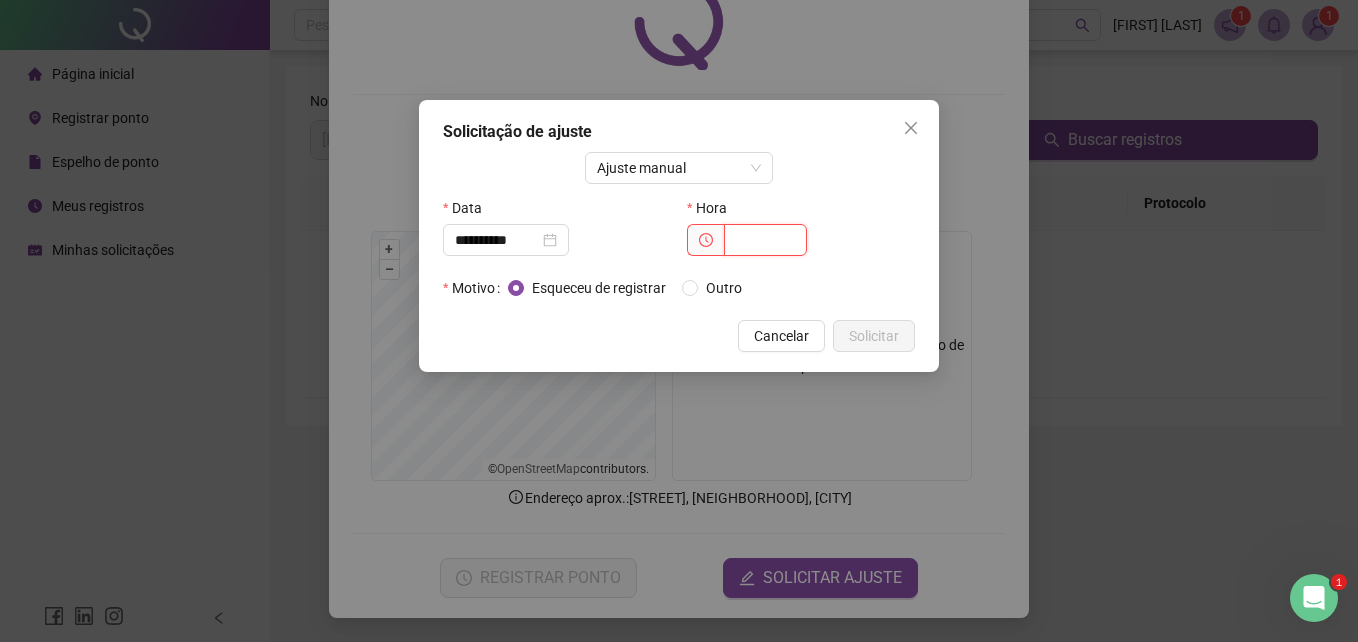 click at bounding box center [765, 240] 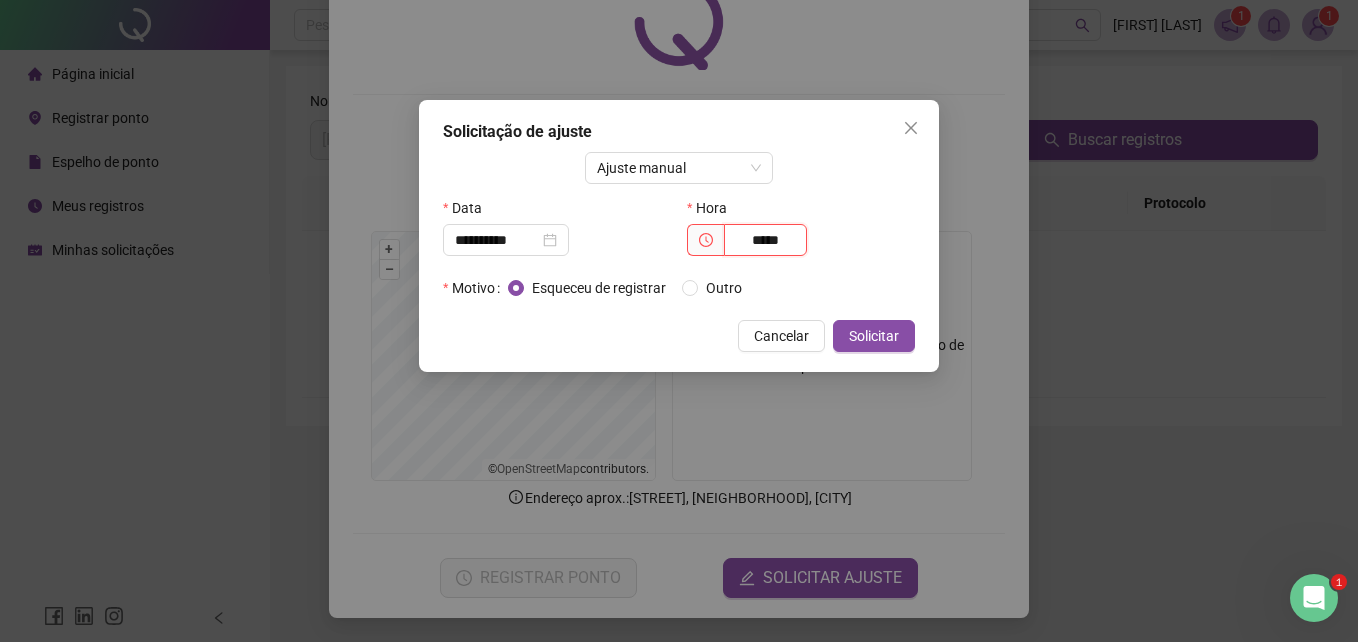 type on "*****" 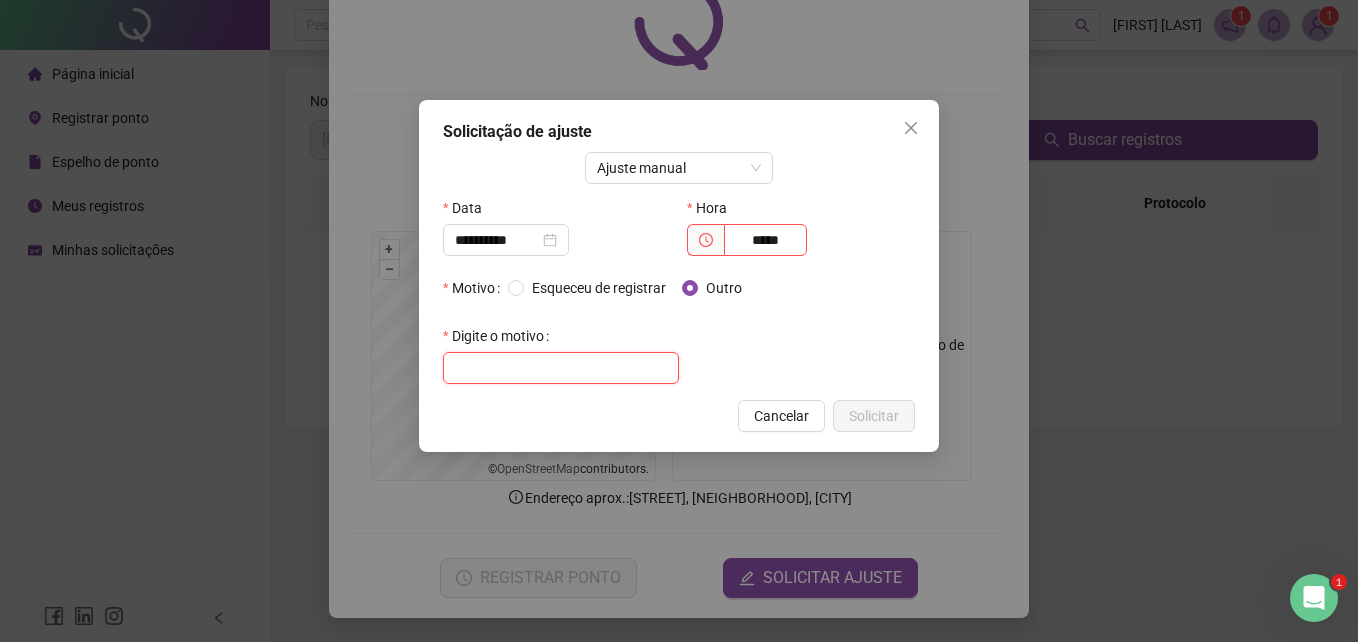 click at bounding box center (561, 368) 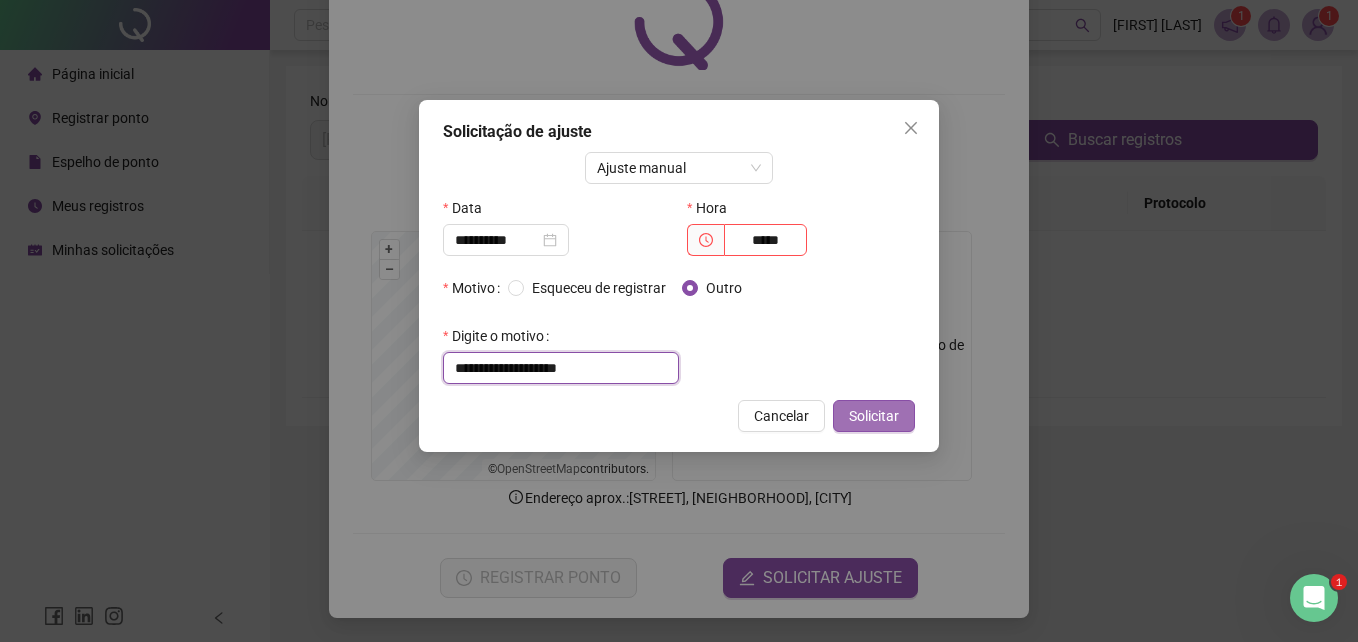 type on "**********" 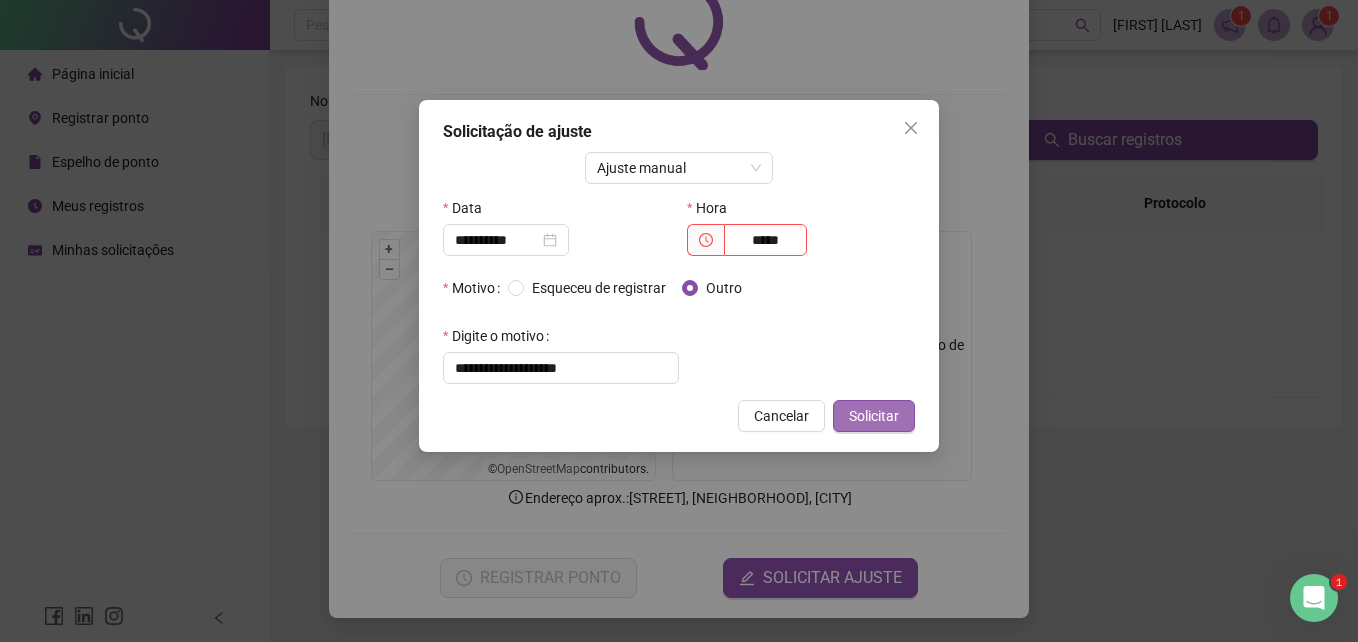 click on "Solicitar" at bounding box center [874, 416] 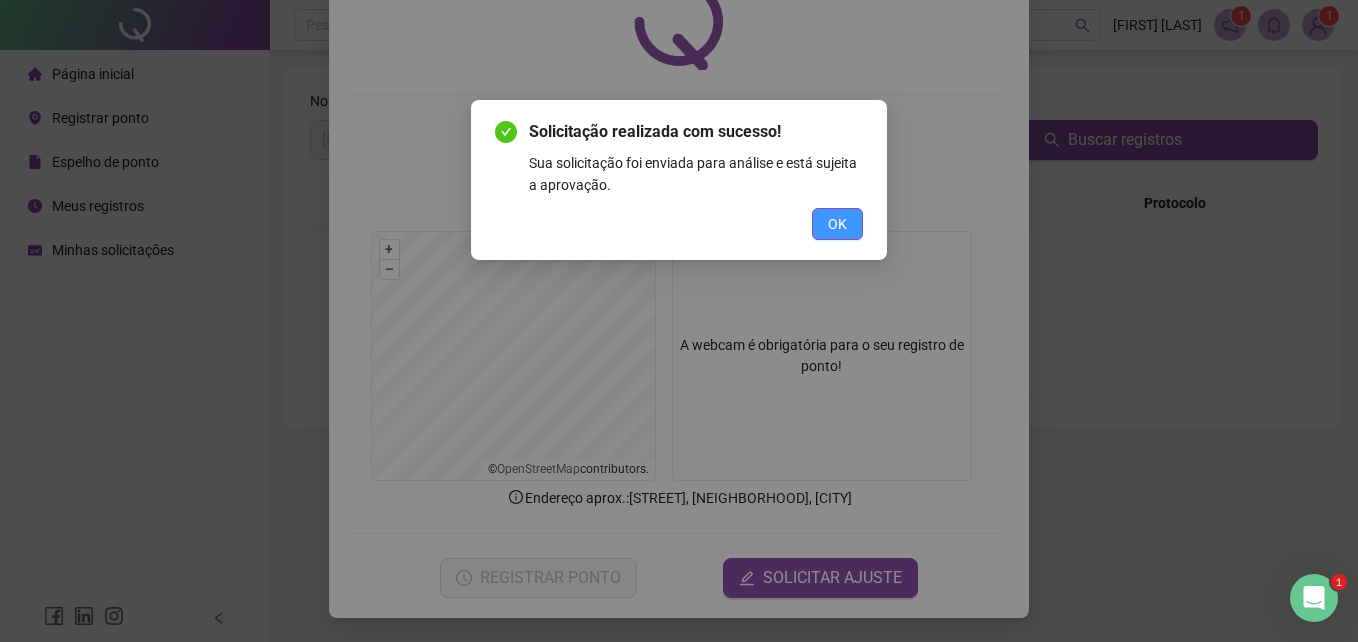 click on "OK" at bounding box center [837, 224] 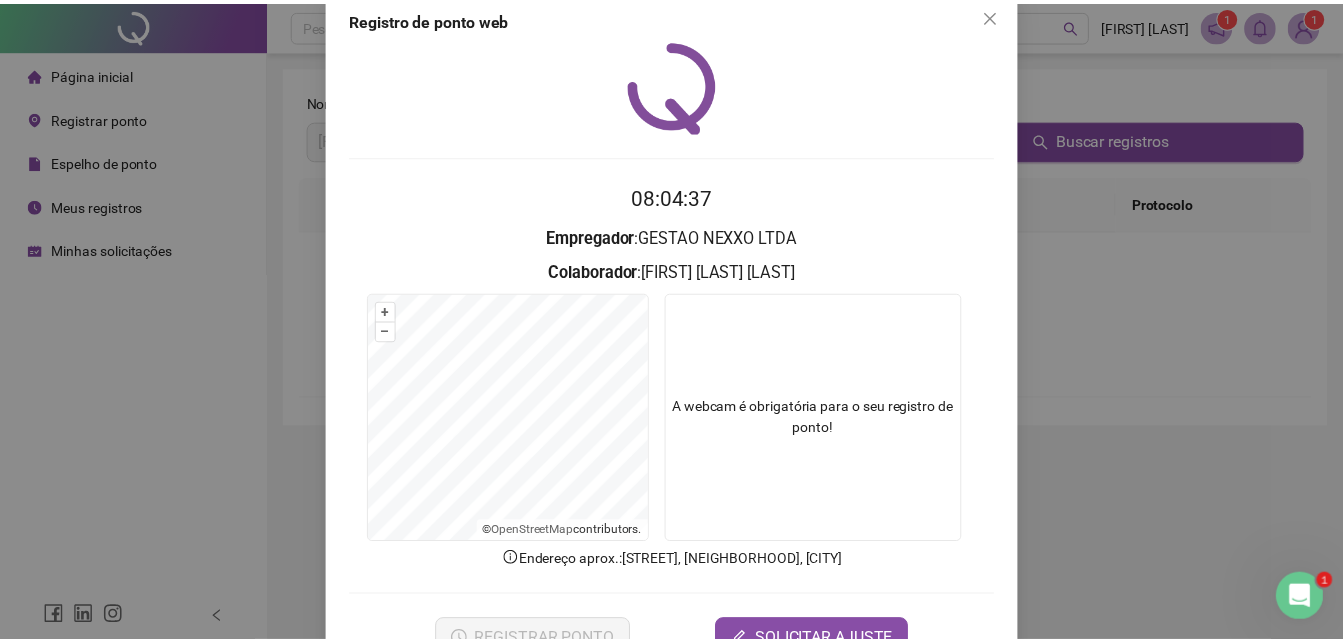 scroll, scrollTop: 0, scrollLeft: 0, axis: both 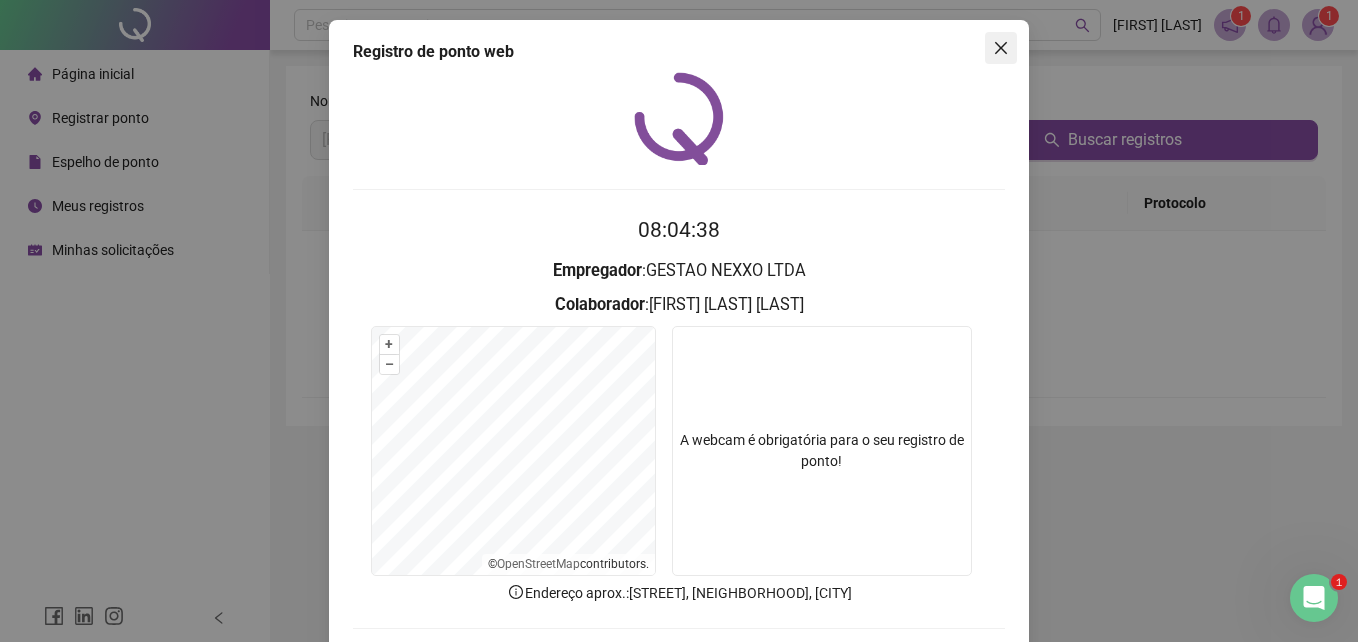click 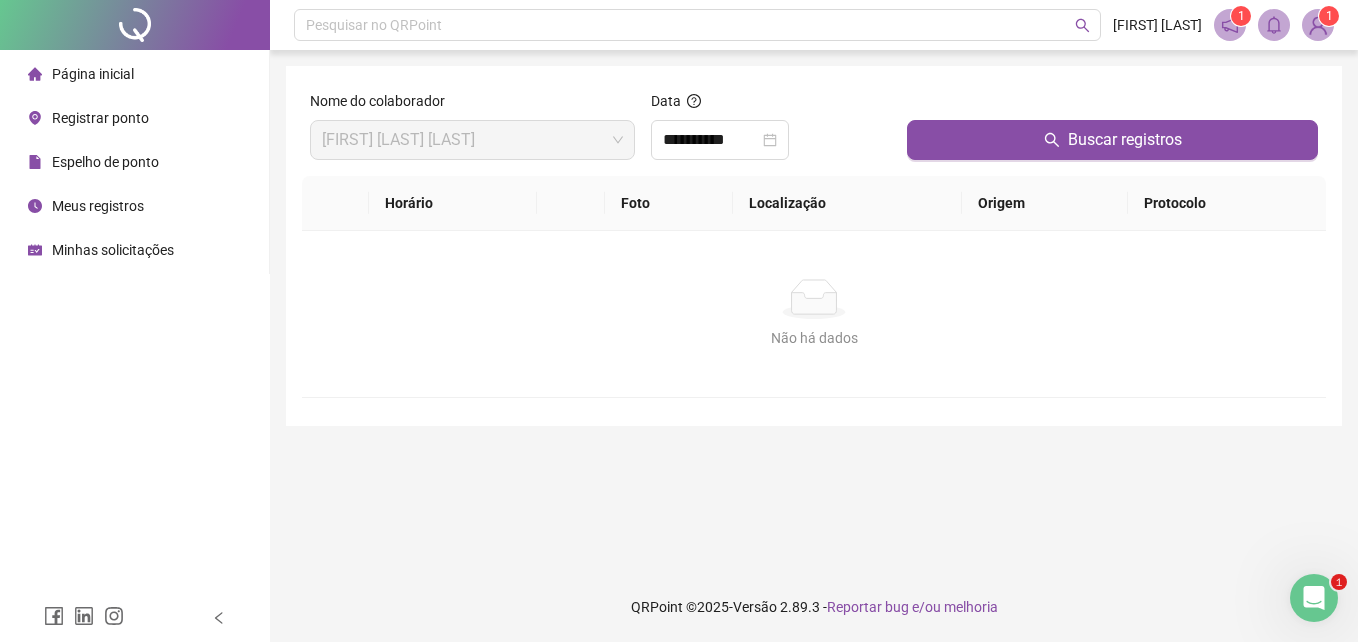 click on "Minhas solicitações" at bounding box center [113, 250] 